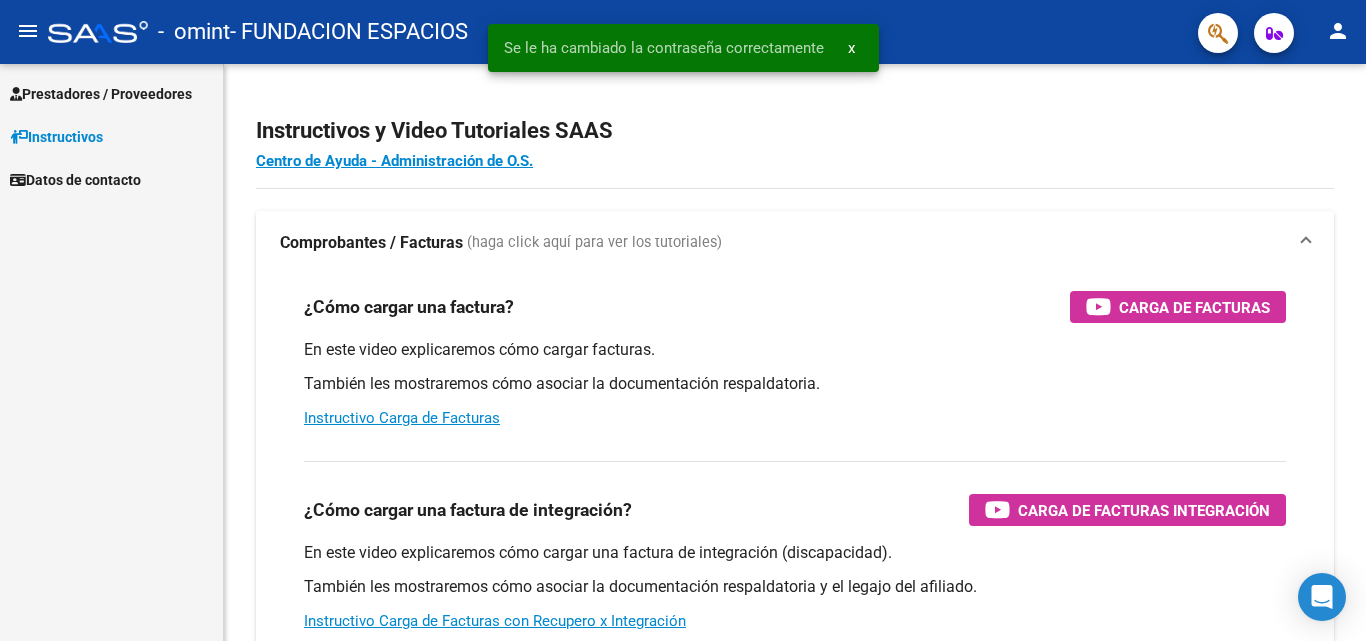 scroll, scrollTop: 0, scrollLeft: 0, axis: both 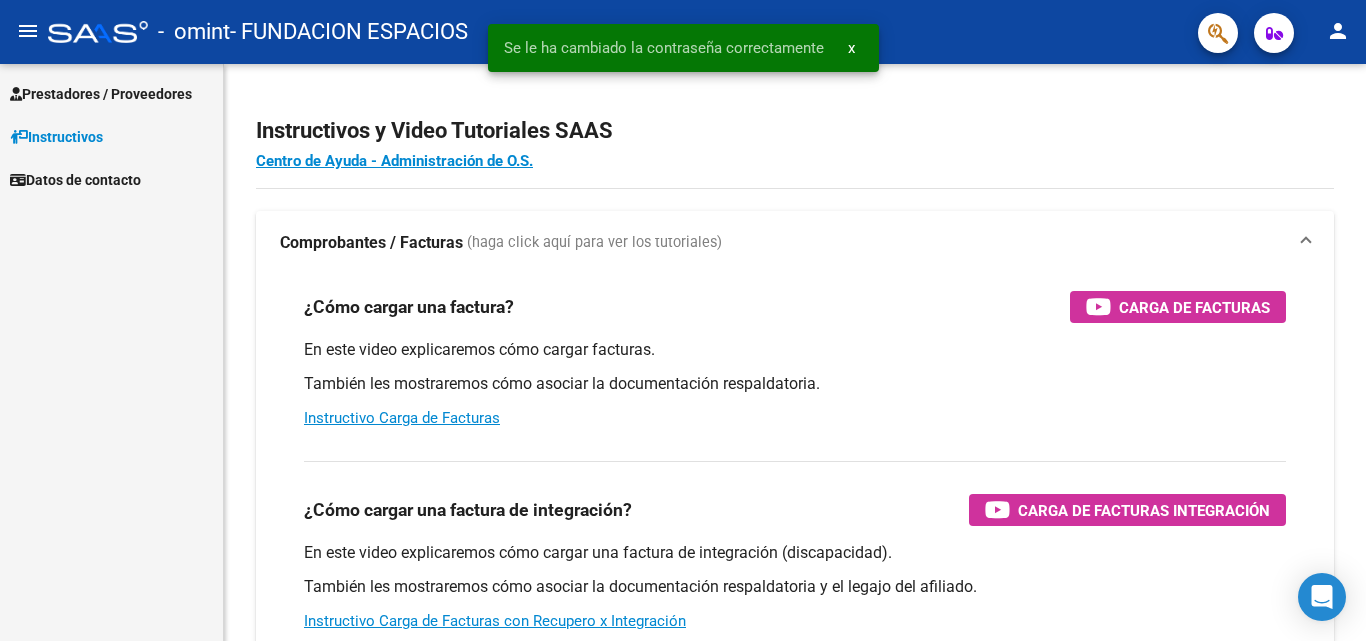 click on "Prestadores / Proveedores" at bounding box center (101, 94) 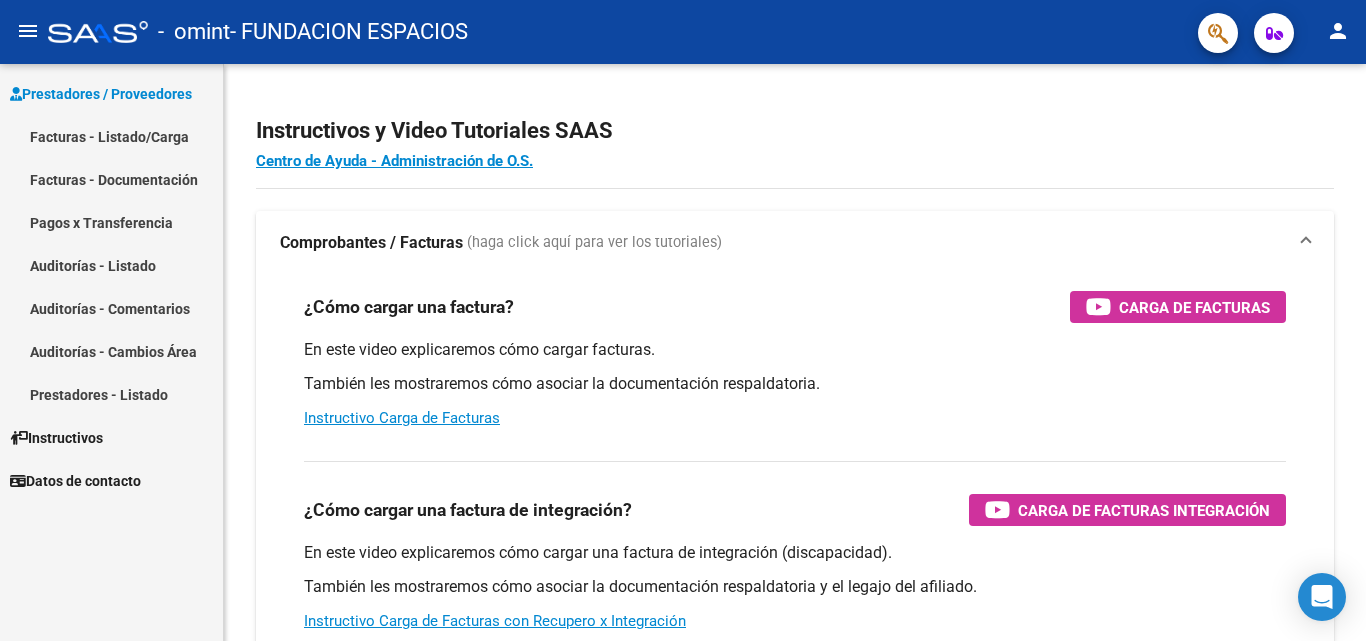 click on "person" 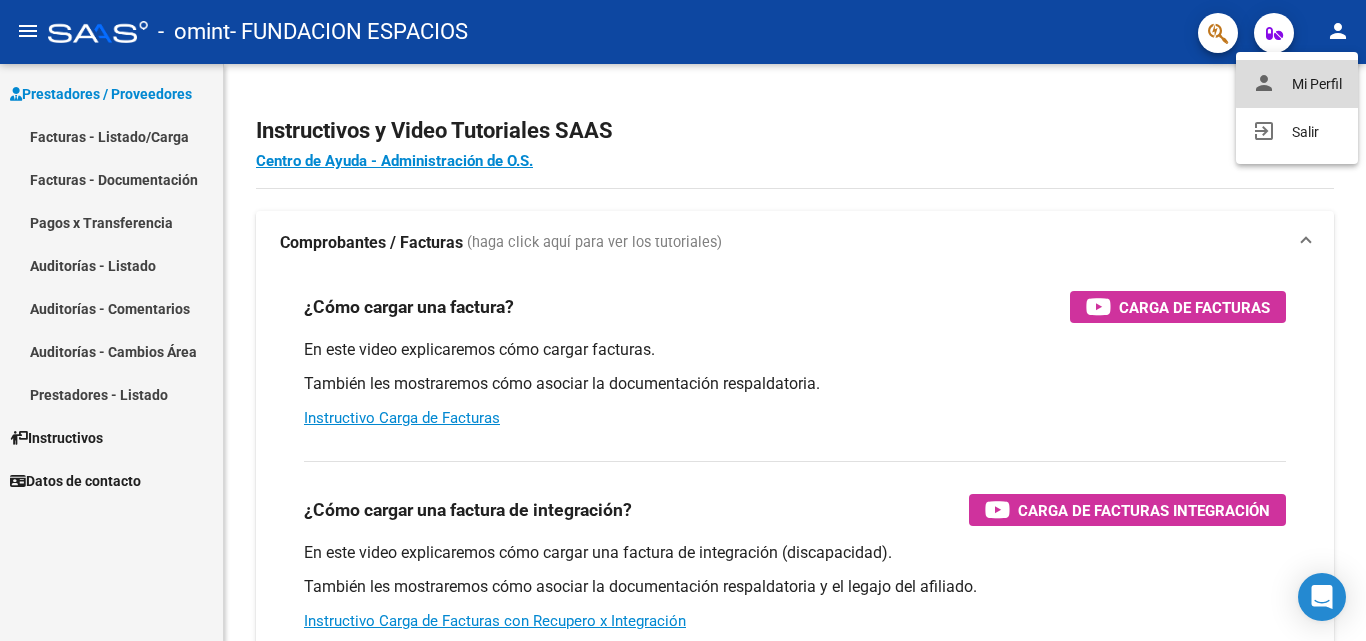 click on "person  Mi Perfil" at bounding box center [1297, 84] 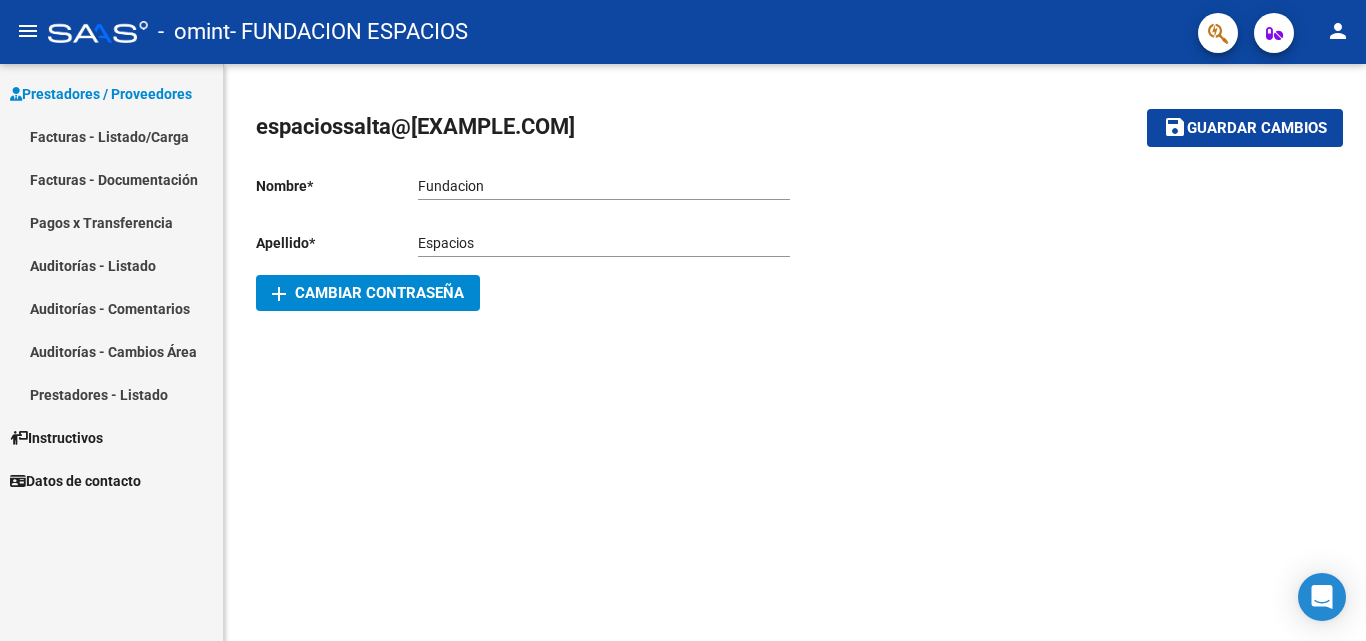 click on "Prestadores / Proveedores" at bounding box center [101, 94] 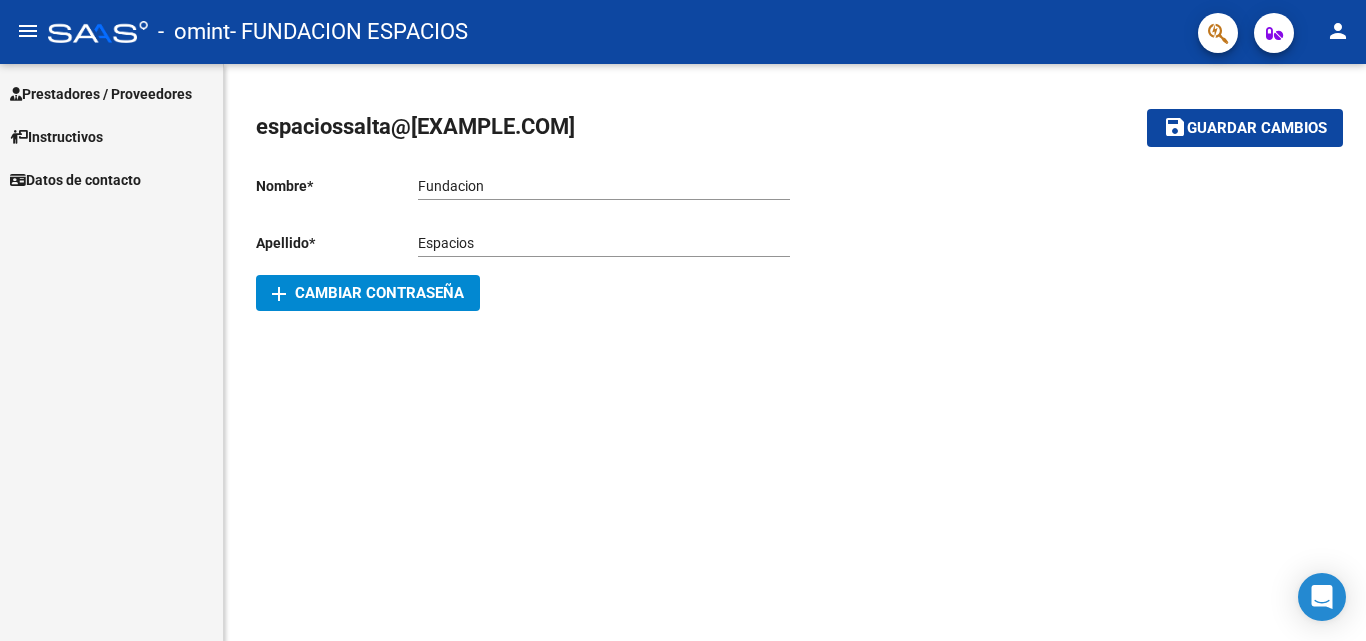 click on "menu" 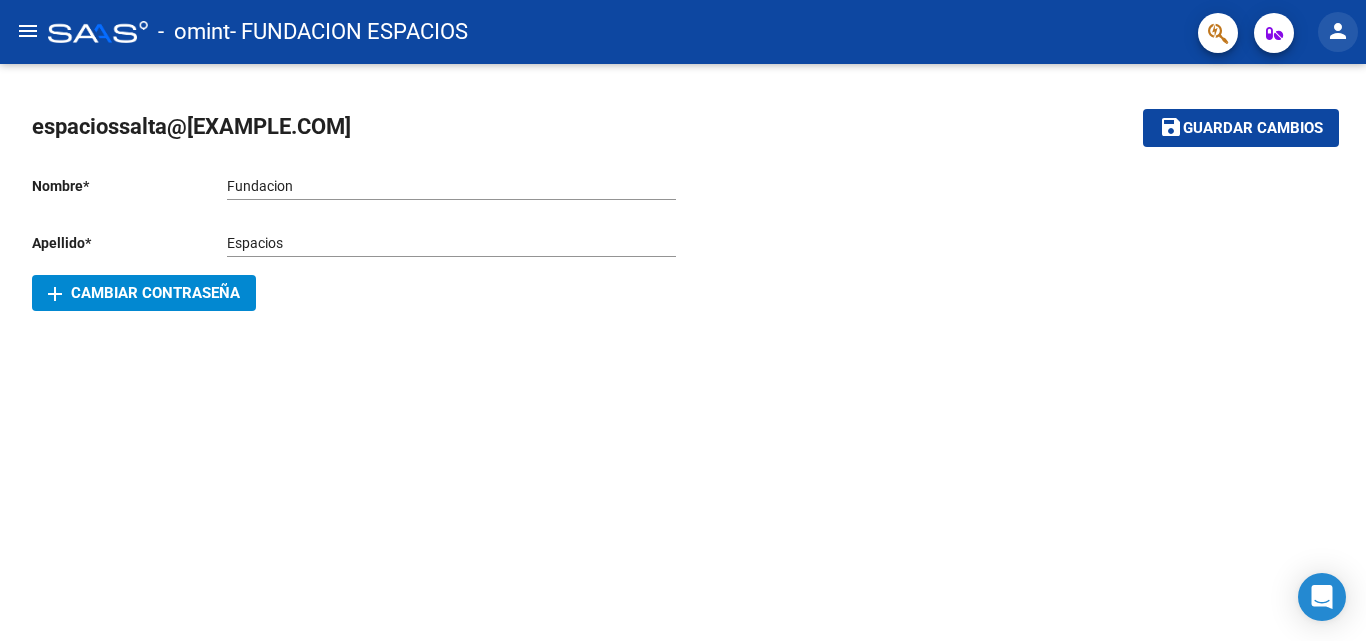 click on "person" 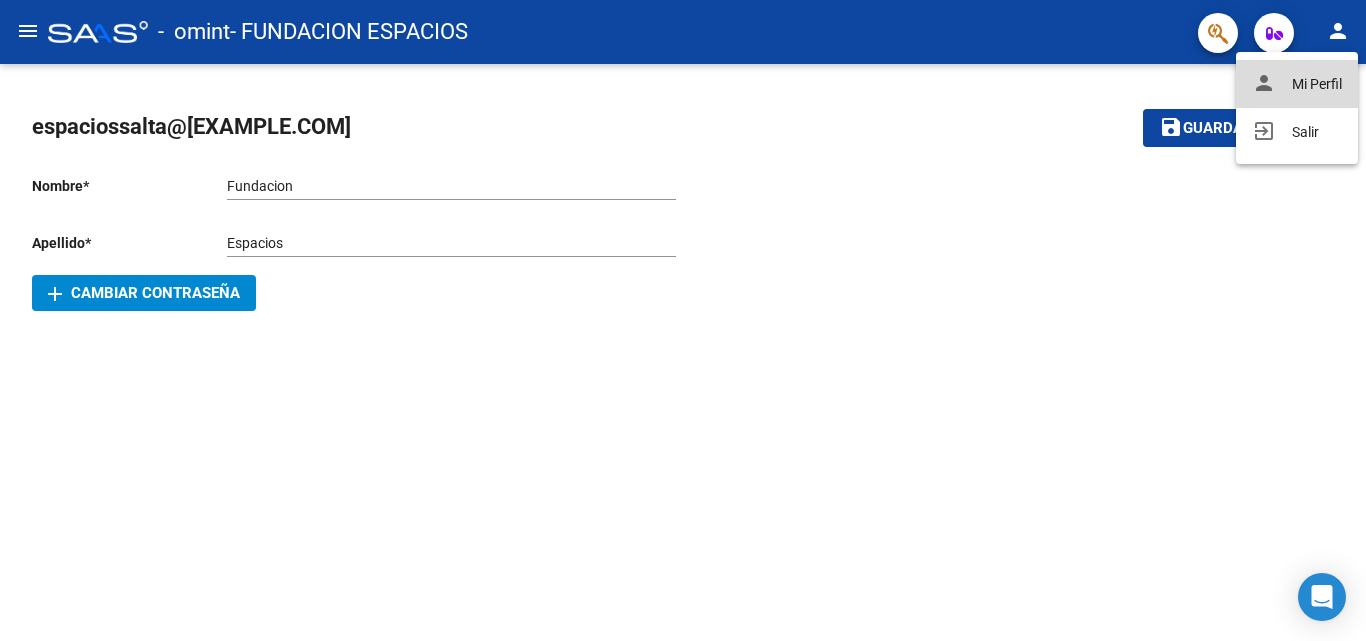 click on "person  Mi Perfil" at bounding box center (1297, 84) 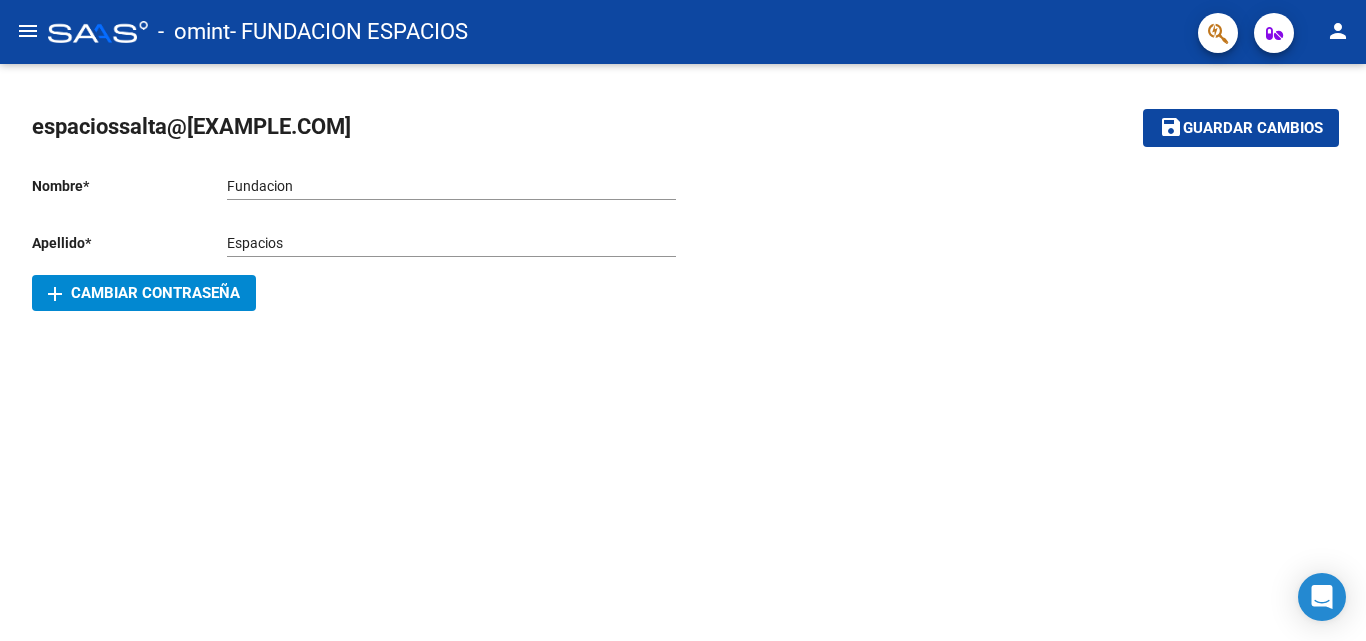 click on "menu" 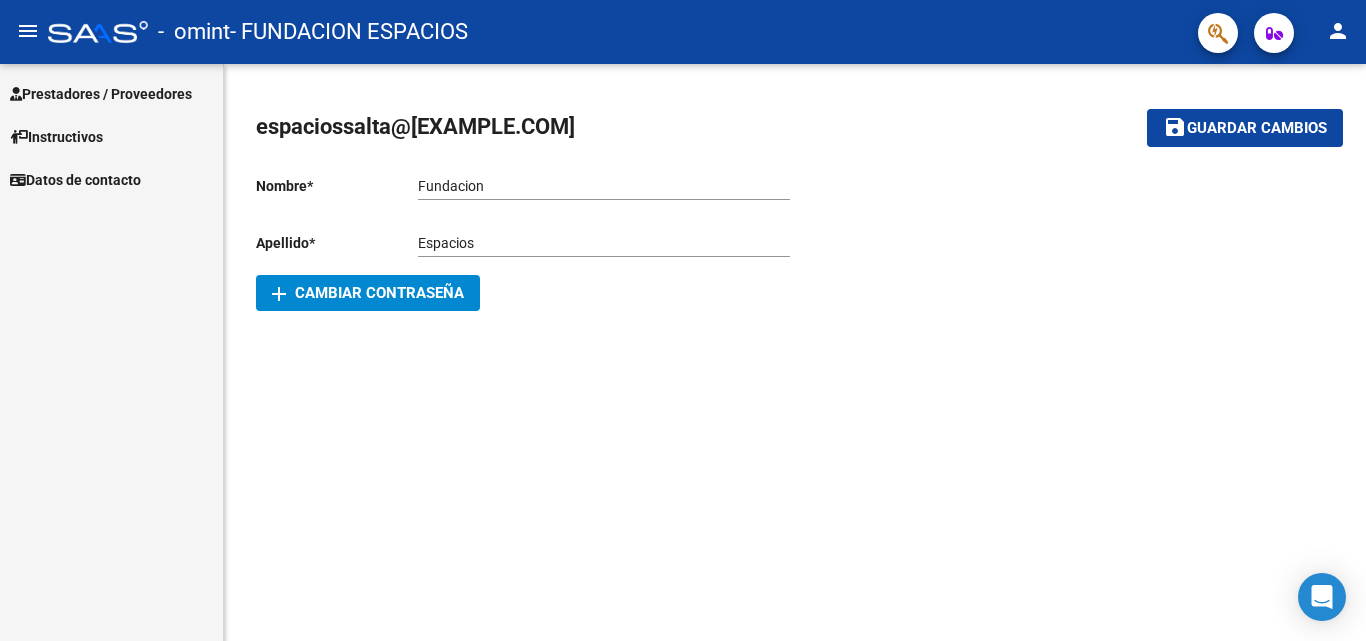 click on "Prestadores / Proveedores" at bounding box center (111, 93) 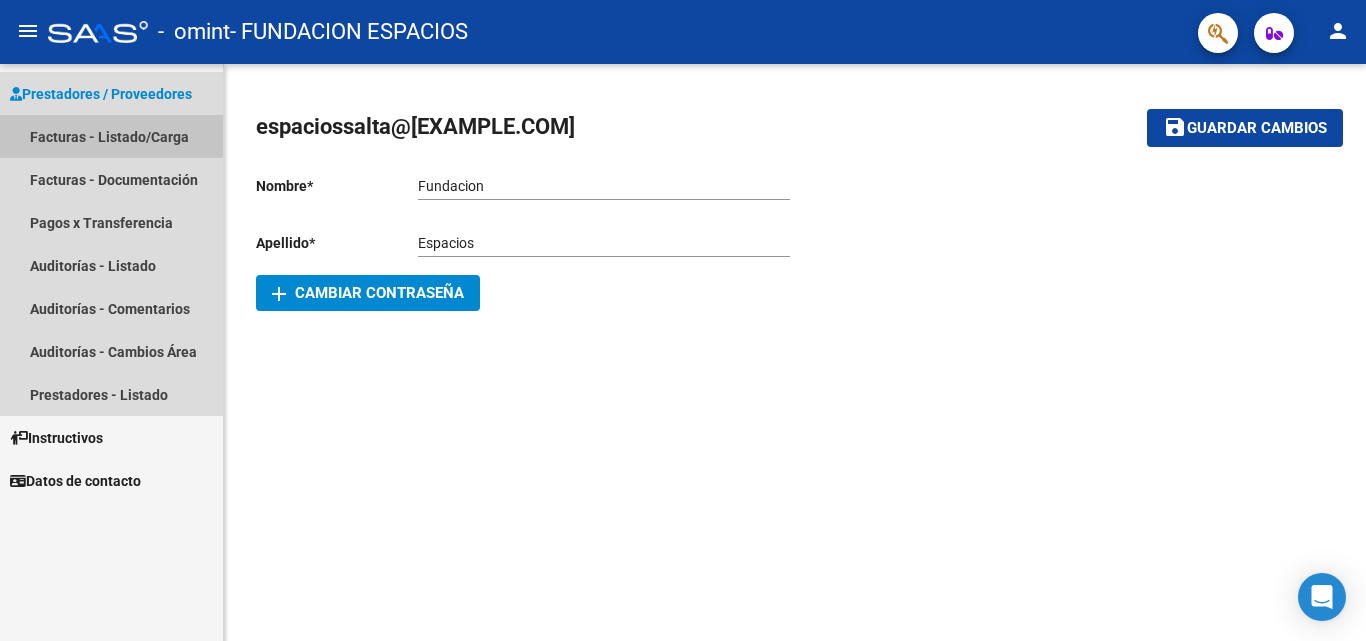 click on "Facturas - Listado/Carga" at bounding box center (111, 136) 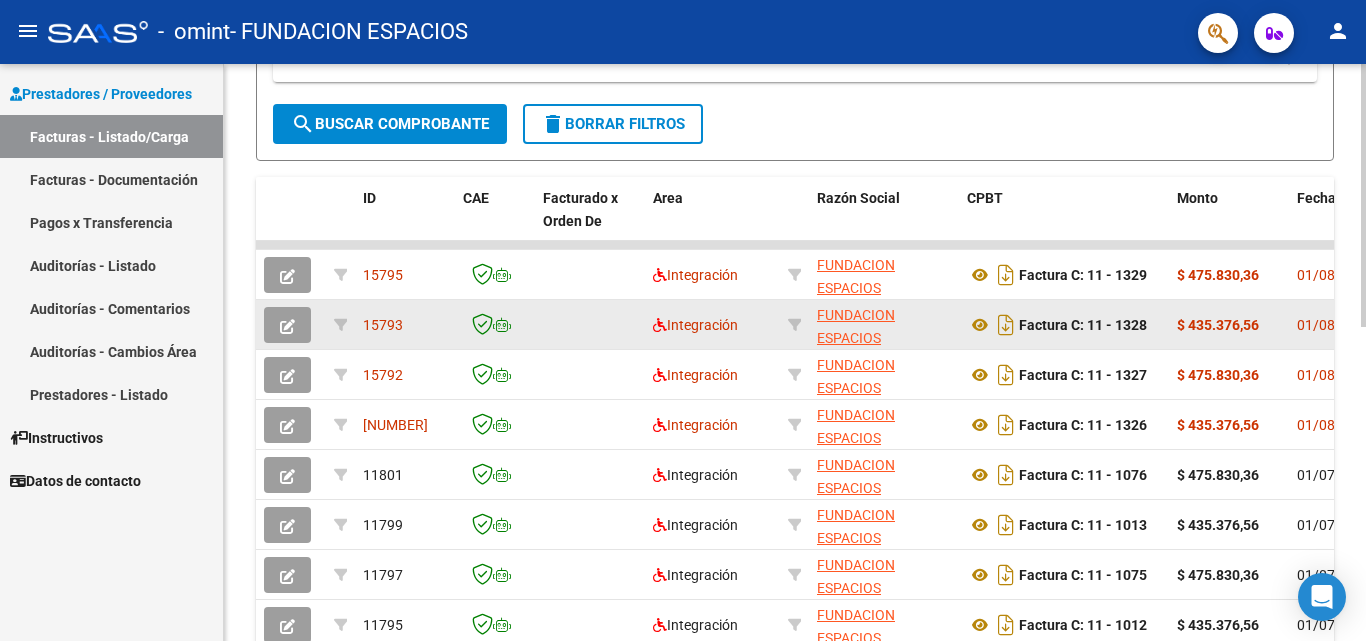 scroll, scrollTop: 400, scrollLeft: 0, axis: vertical 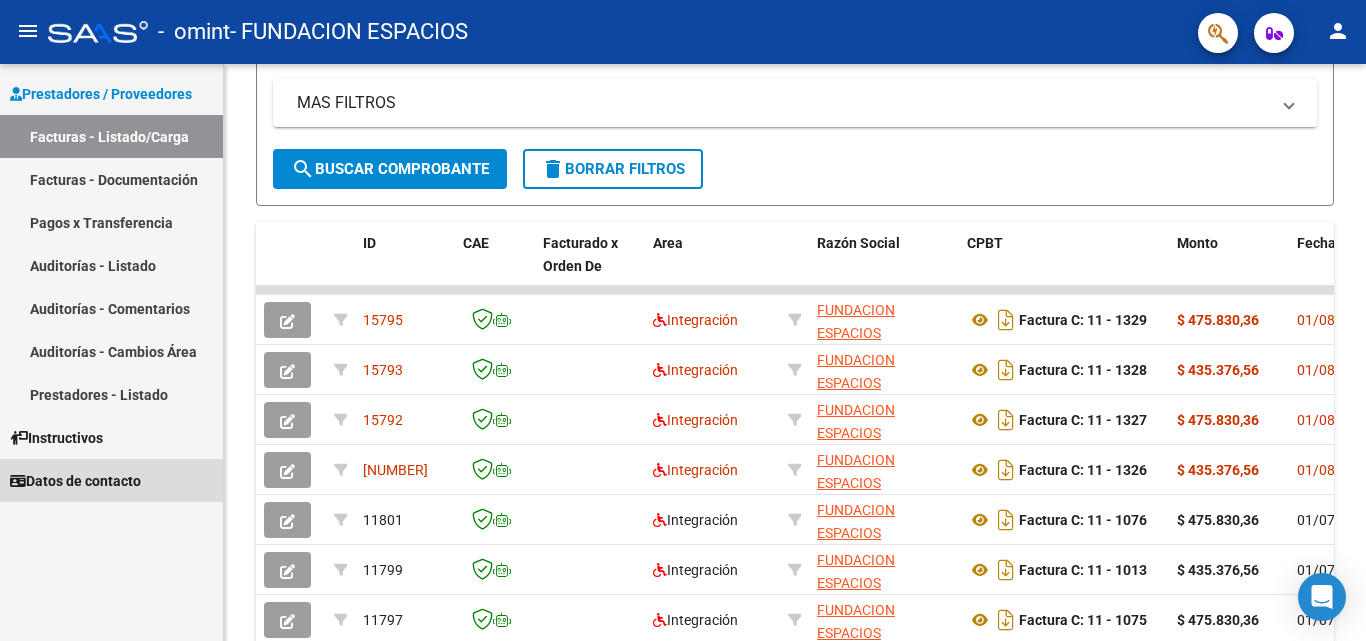 click on "Datos de contacto" at bounding box center (75, 481) 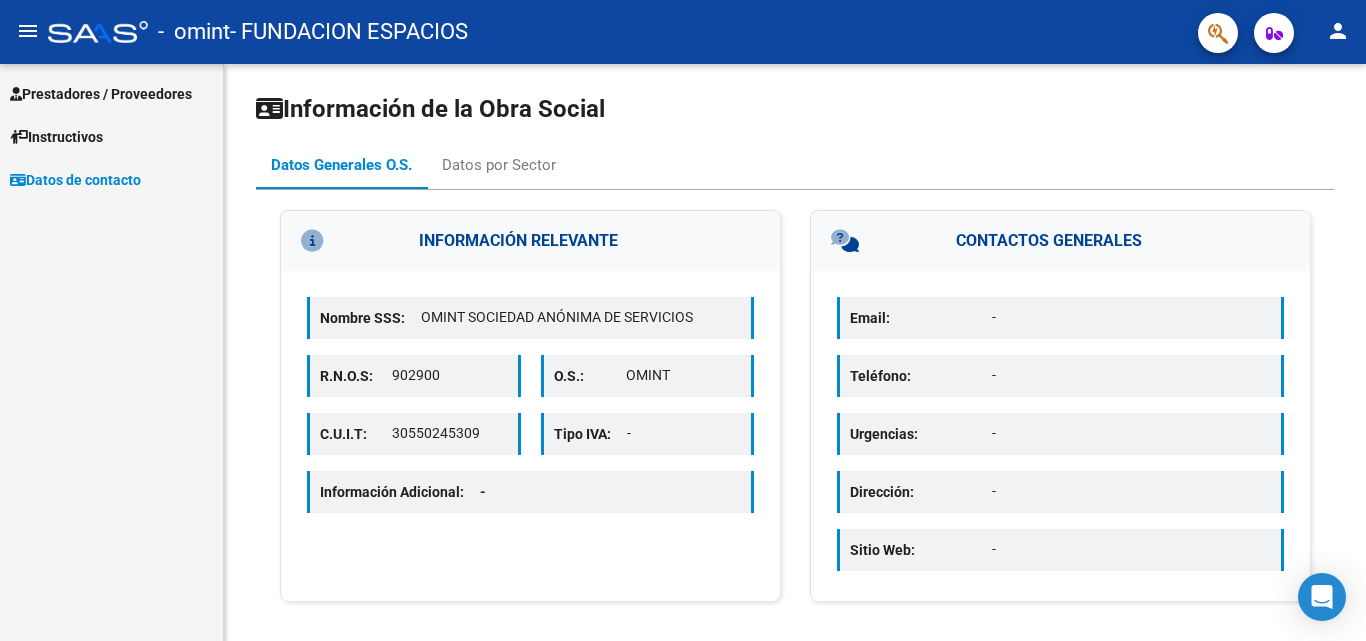 scroll, scrollTop: 0, scrollLeft: 0, axis: both 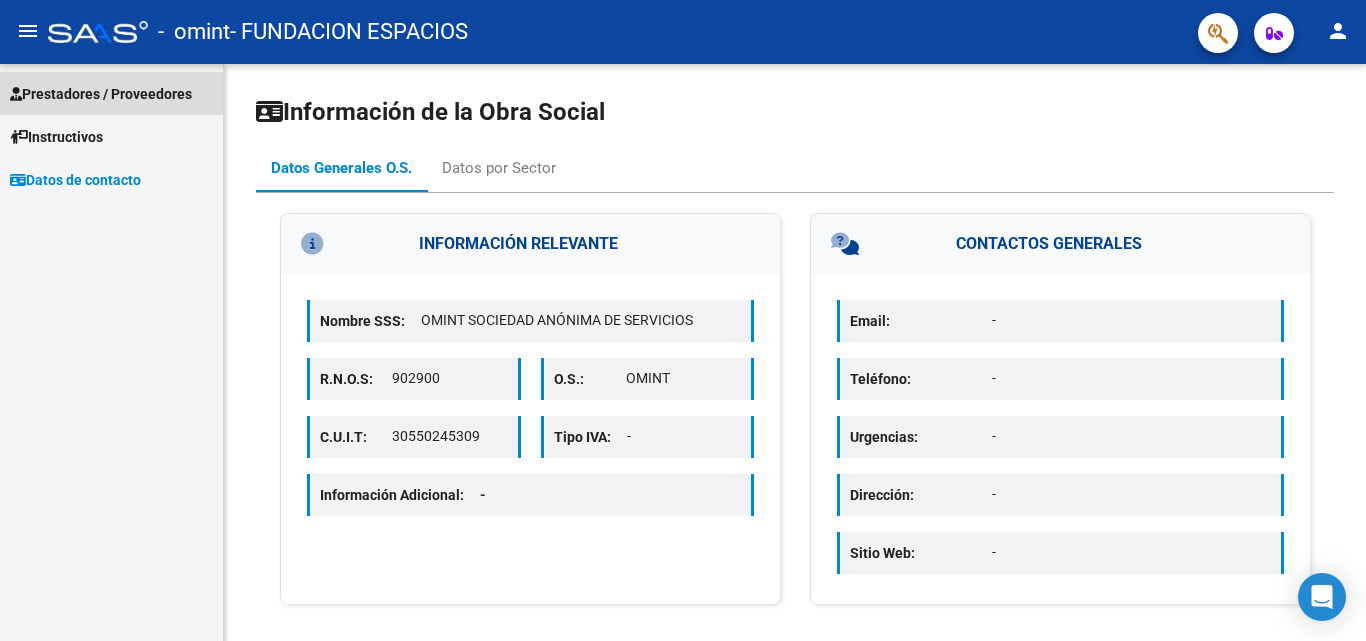 click on "Prestadores / Proveedores" at bounding box center [101, 94] 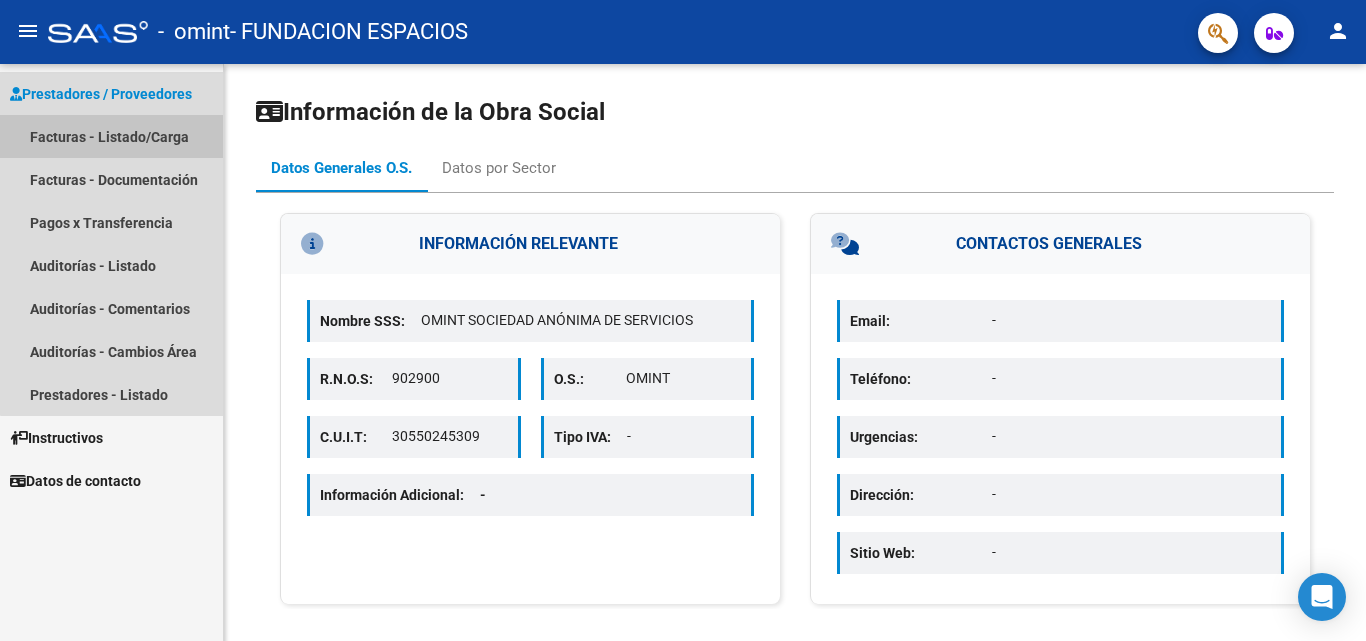 click on "Facturas - Listado/Carga" at bounding box center (111, 136) 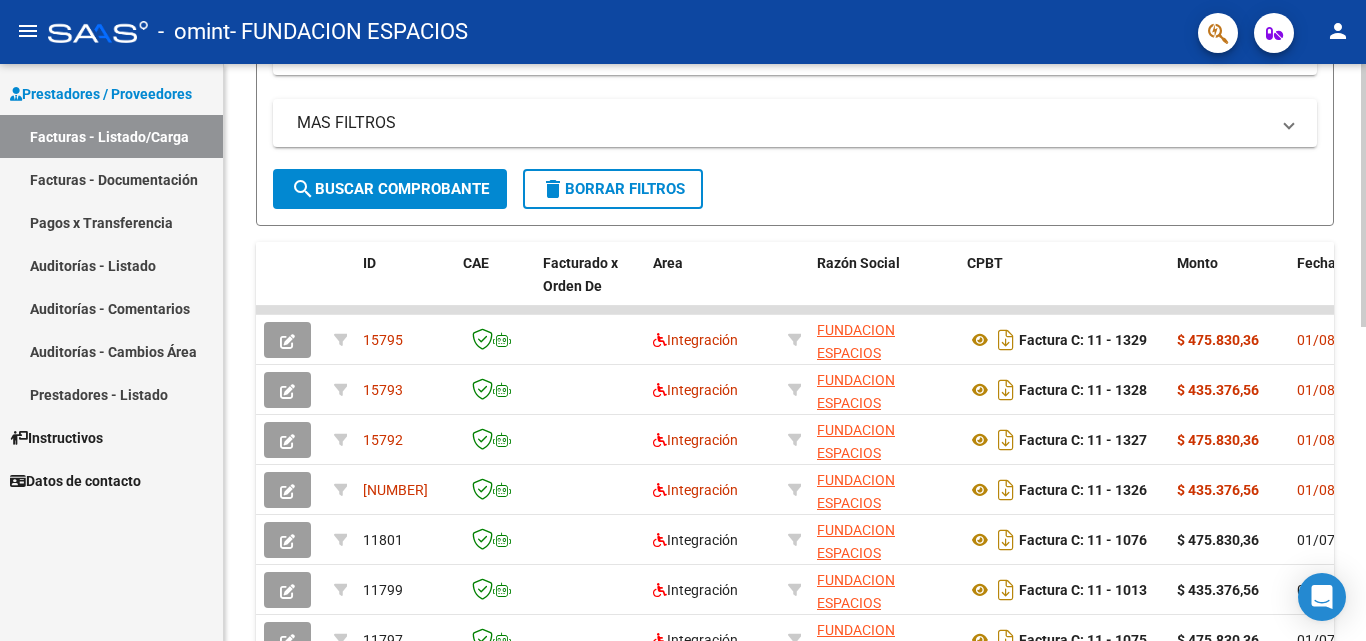 scroll, scrollTop: 400, scrollLeft: 0, axis: vertical 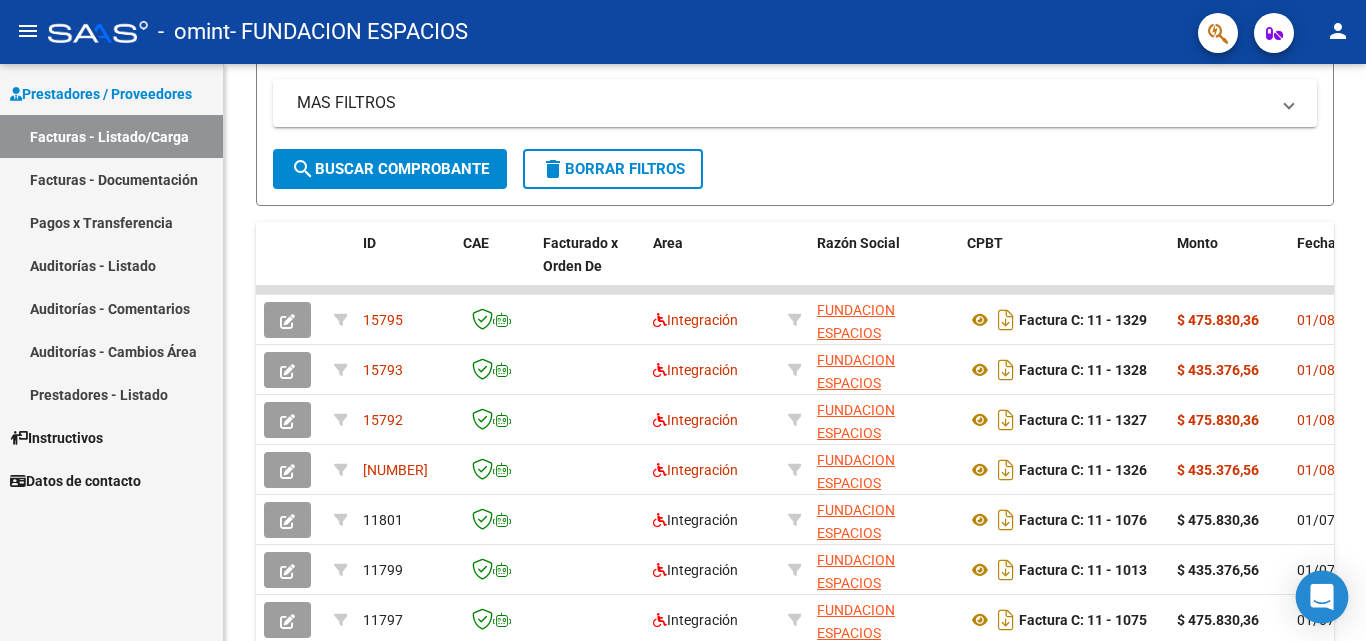 click at bounding box center [1322, 597] 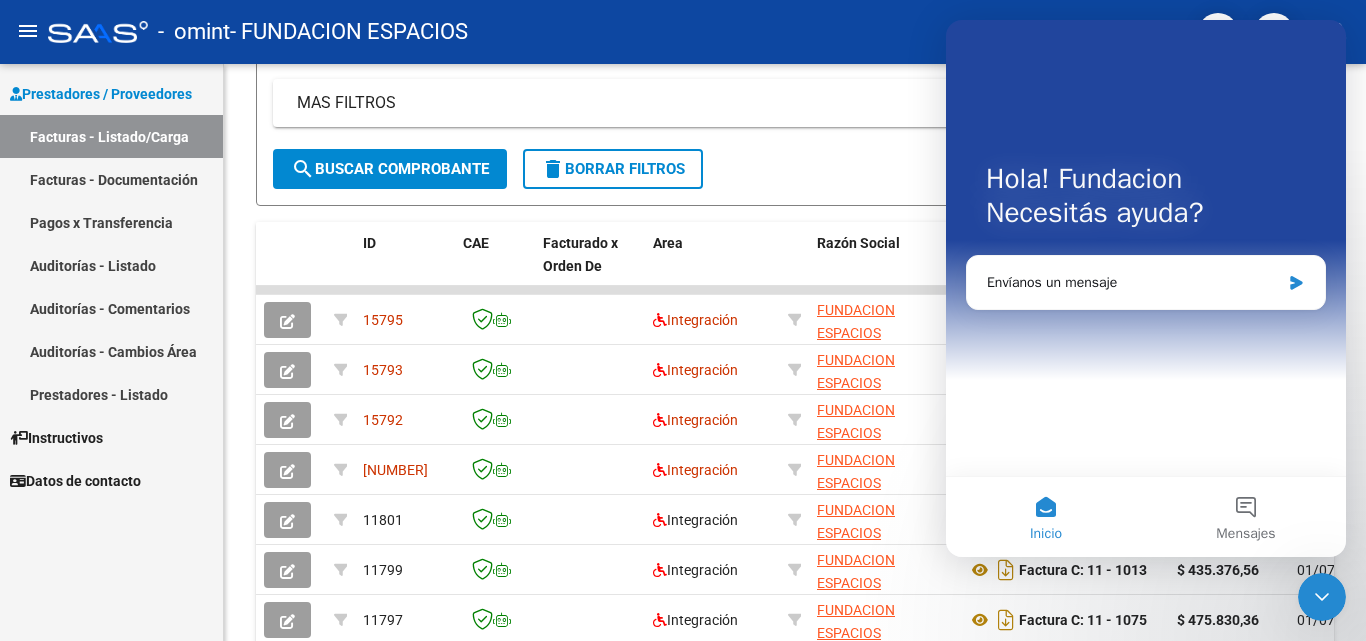 scroll, scrollTop: 0, scrollLeft: 0, axis: both 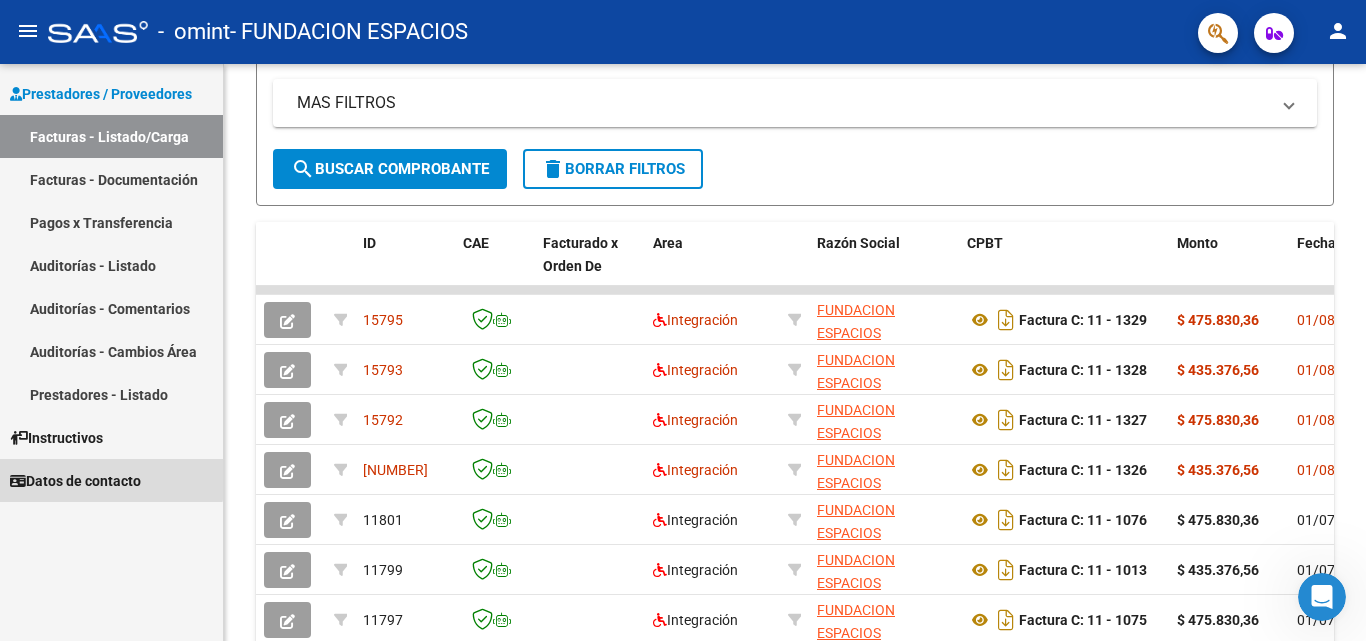 click on "Datos de contacto" at bounding box center [75, 481] 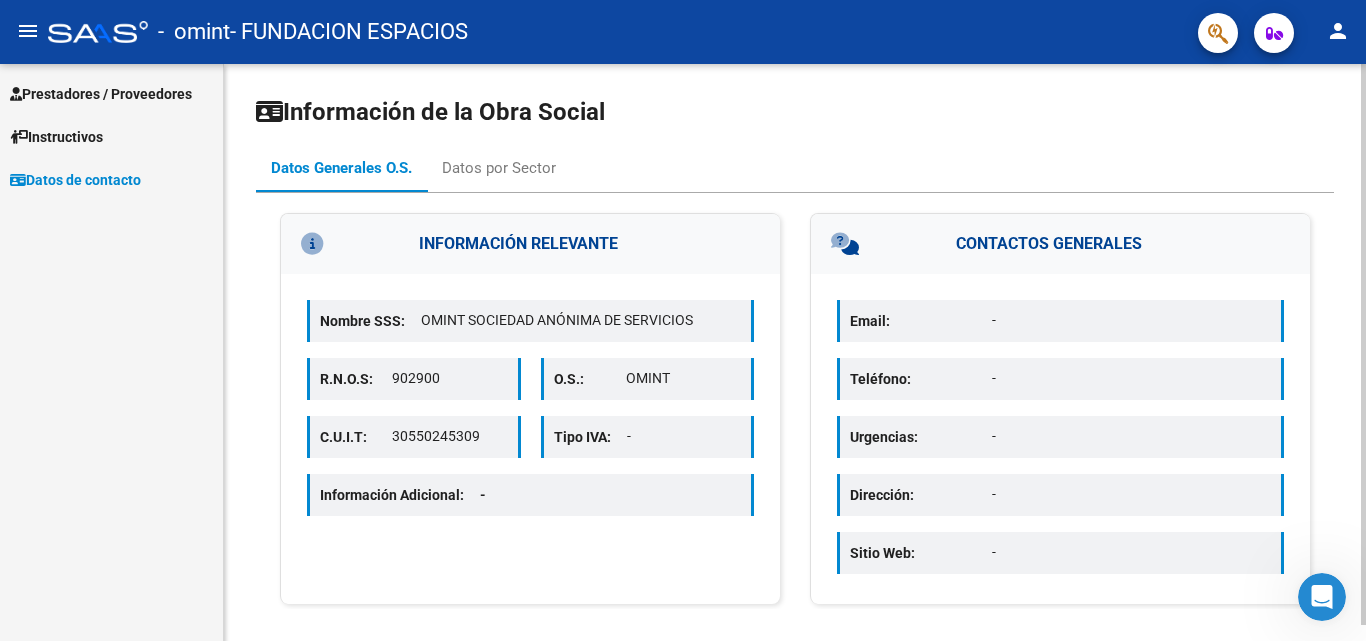 click on "Información Adicional:  -" at bounding box center (530, 495) 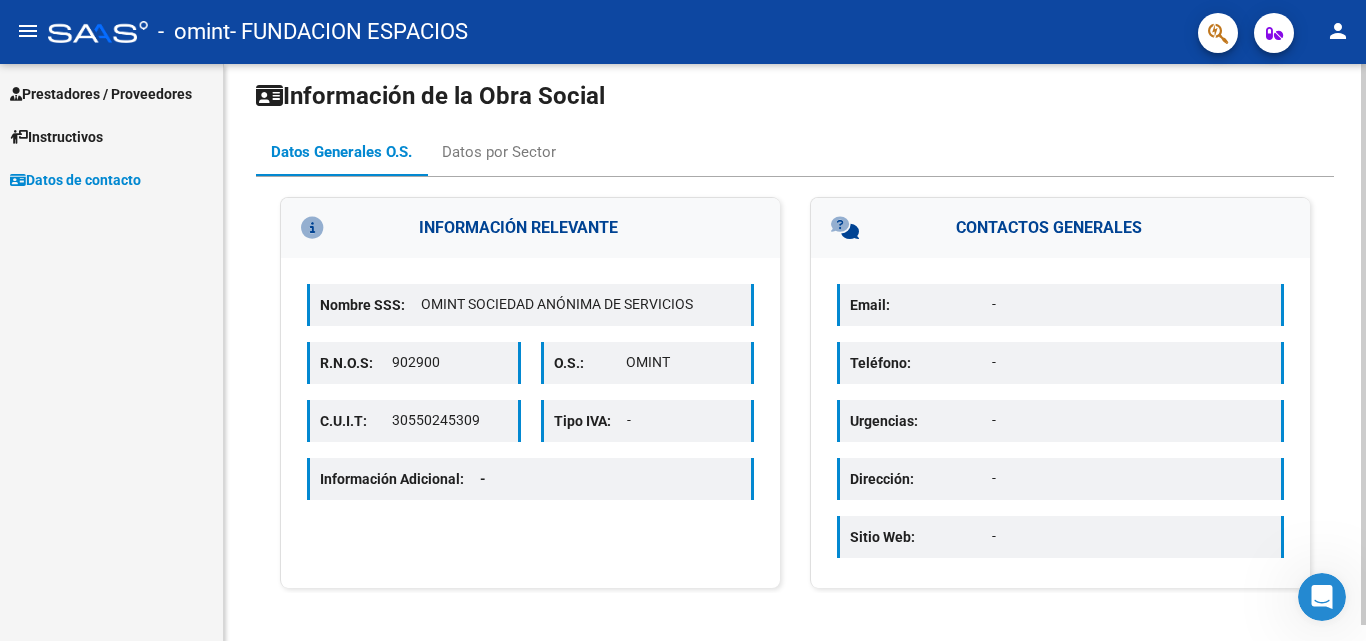 scroll, scrollTop: 0, scrollLeft: 0, axis: both 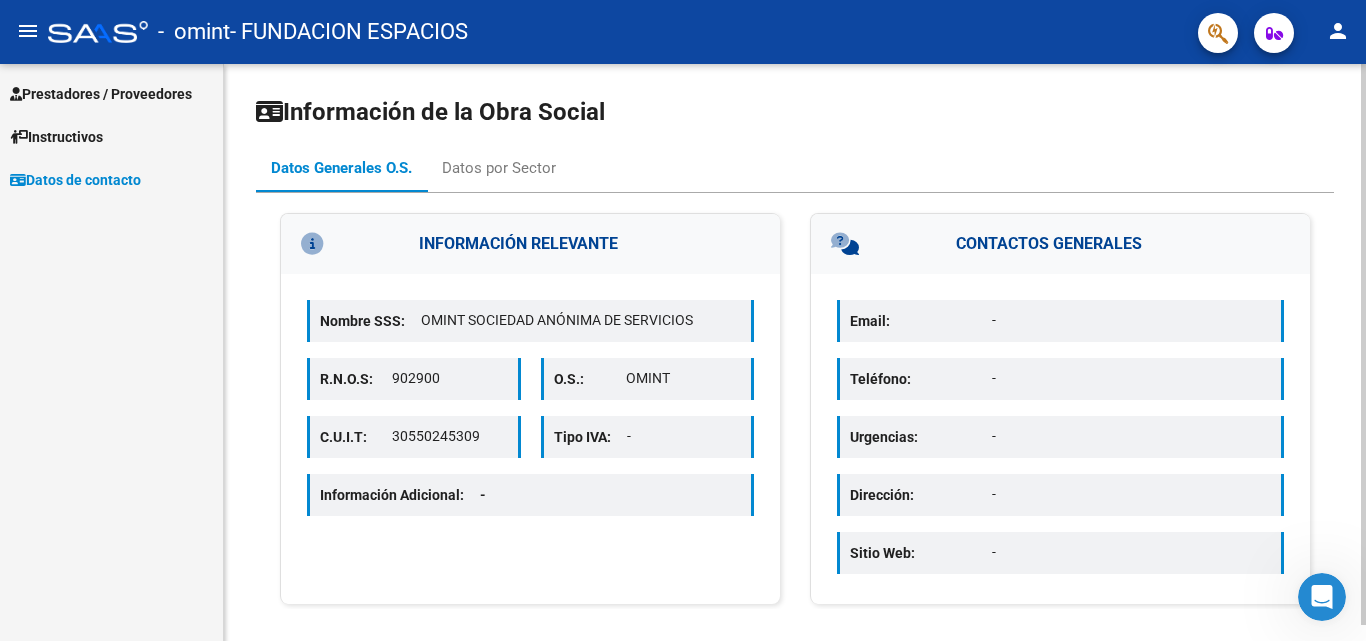 drag, startPoint x: 383, startPoint y: 439, endPoint x: 495, endPoint y: 426, distance: 112.75194 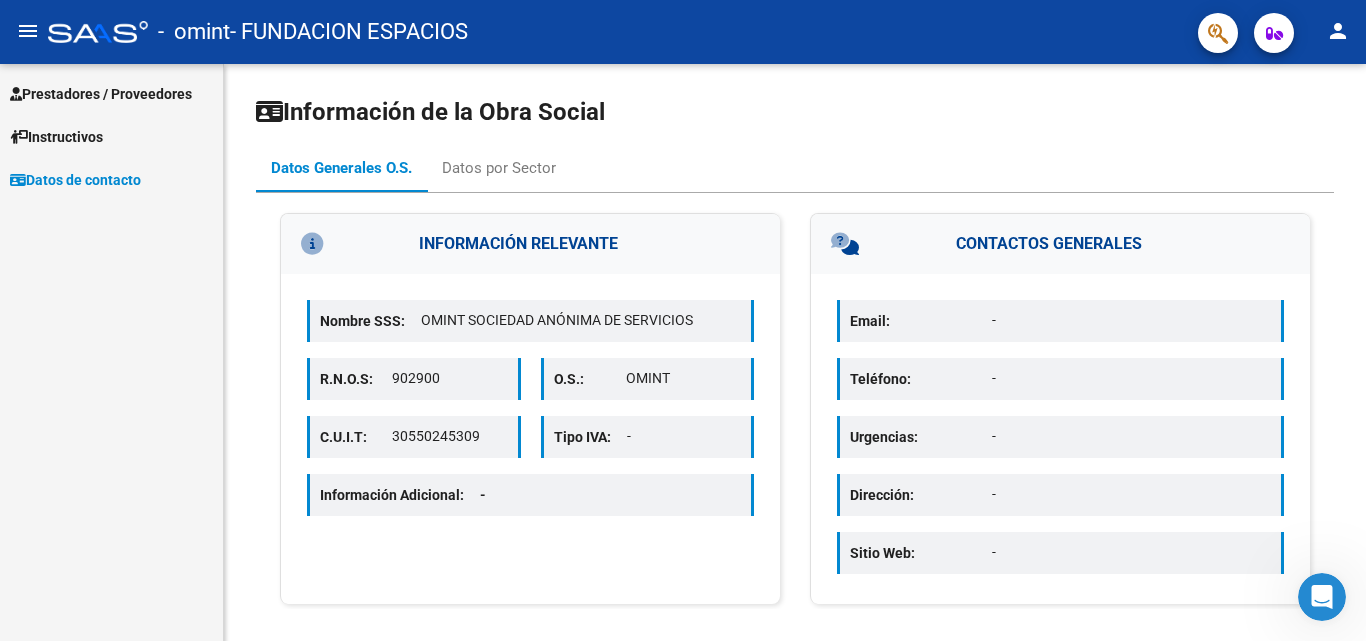 click on "Prestadores / Proveedores" at bounding box center (101, 94) 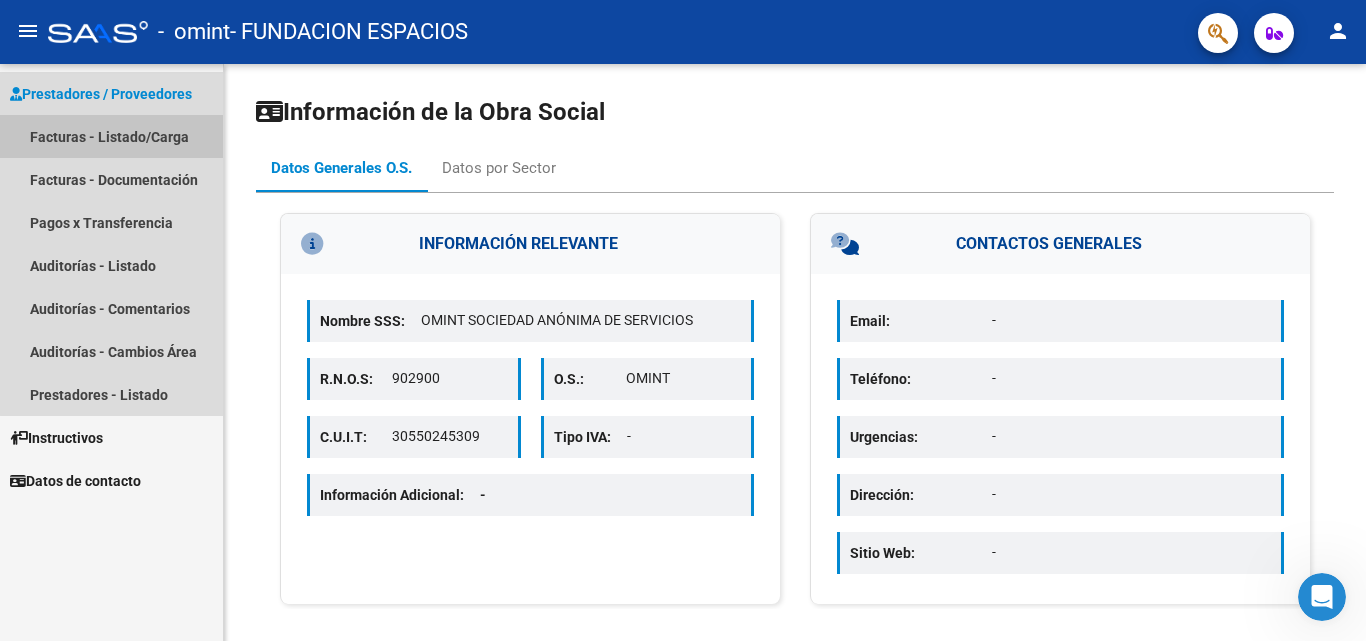 click on "Facturas - Listado/Carga" at bounding box center (111, 136) 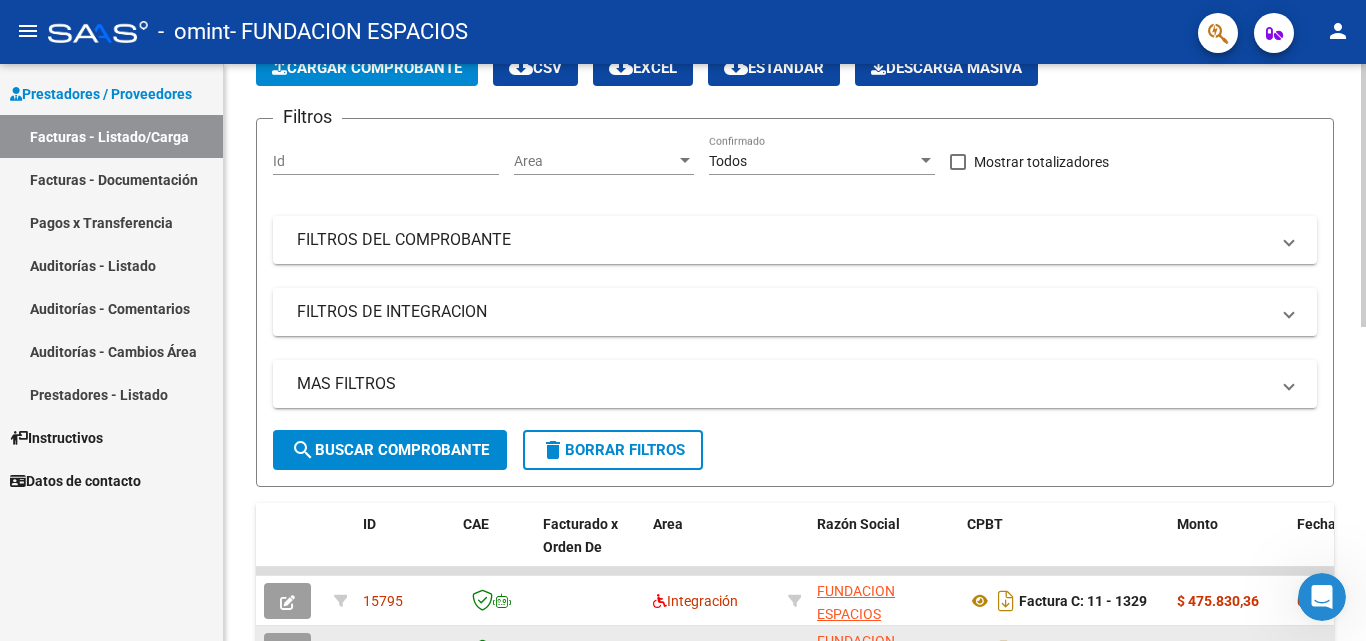 scroll, scrollTop: 400, scrollLeft: 0, axis: vertical 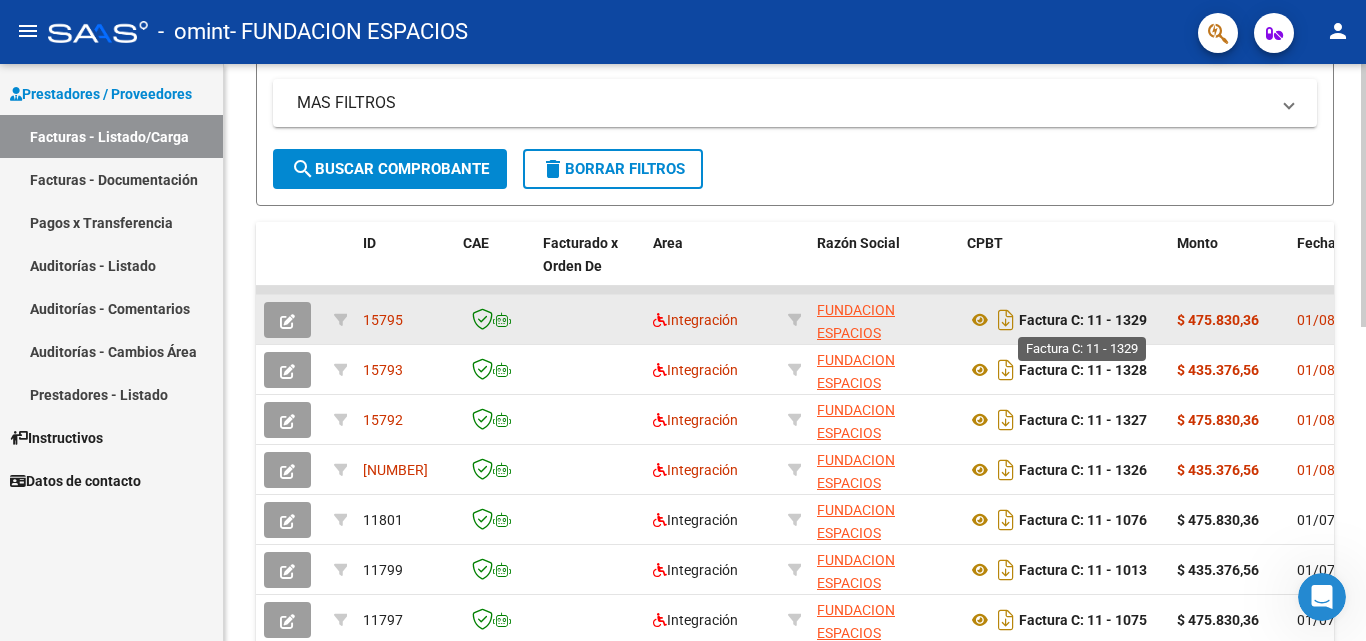 click on "Factura C: 11 - 1329" 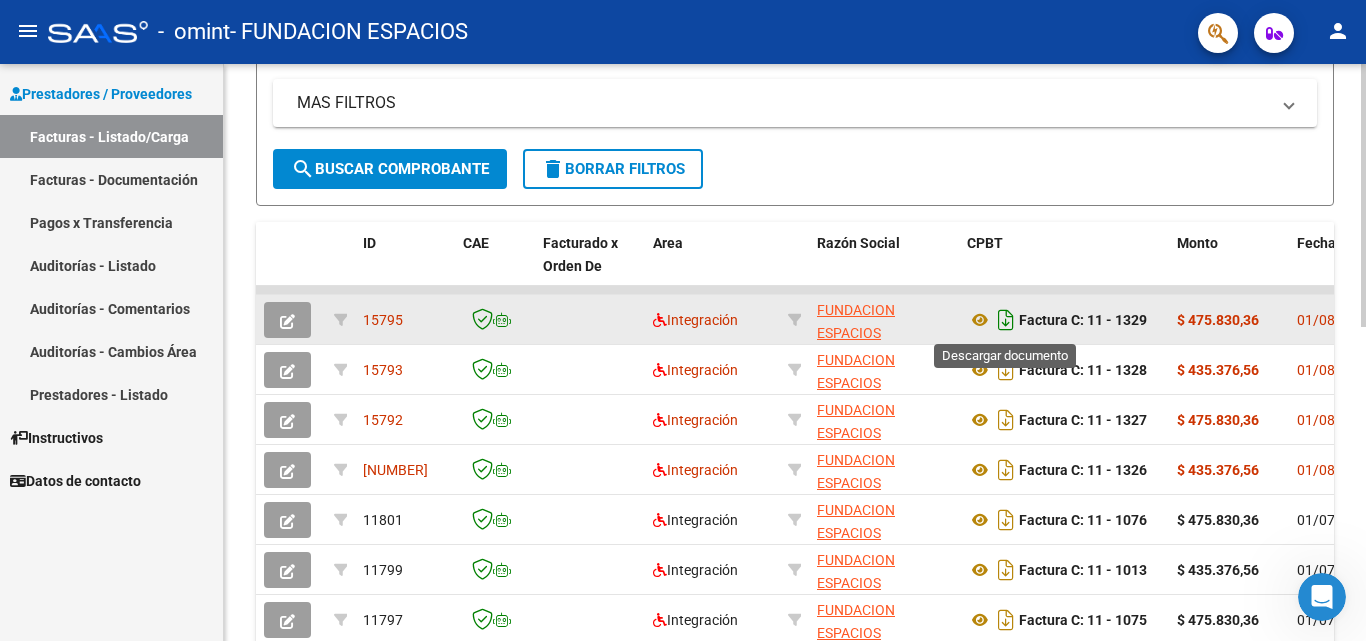 click 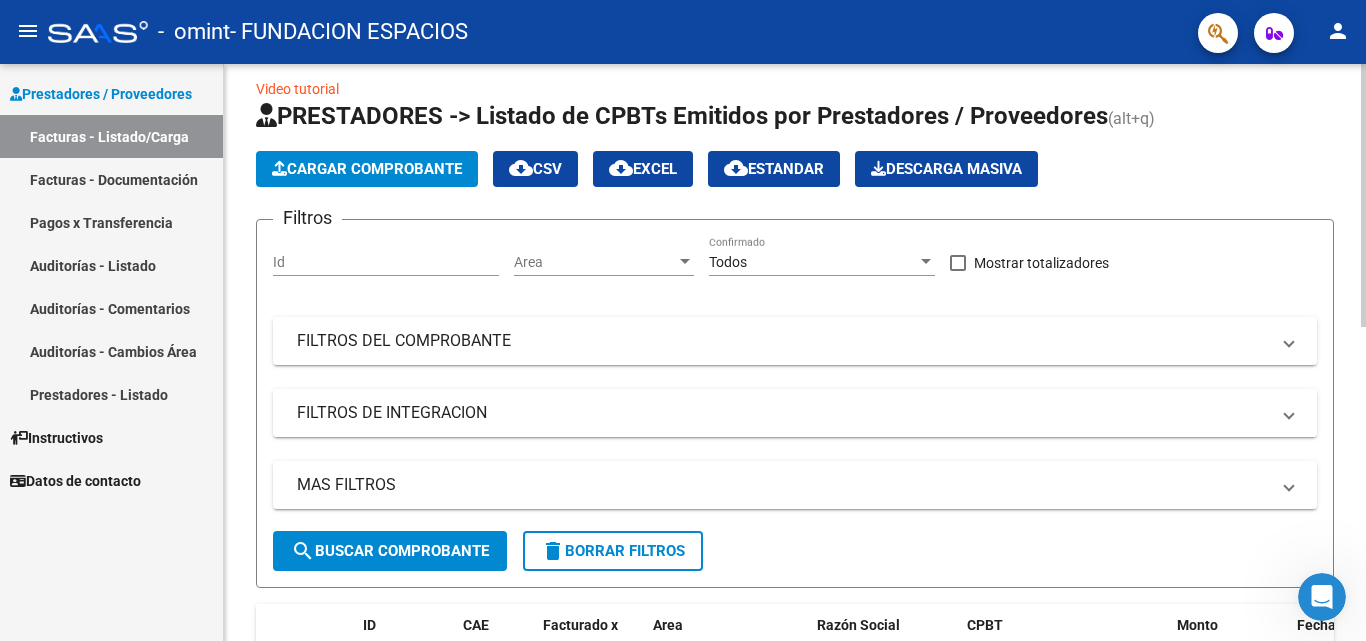 scroll, scrollTop: 0, scrollLeft: 0, axis: both 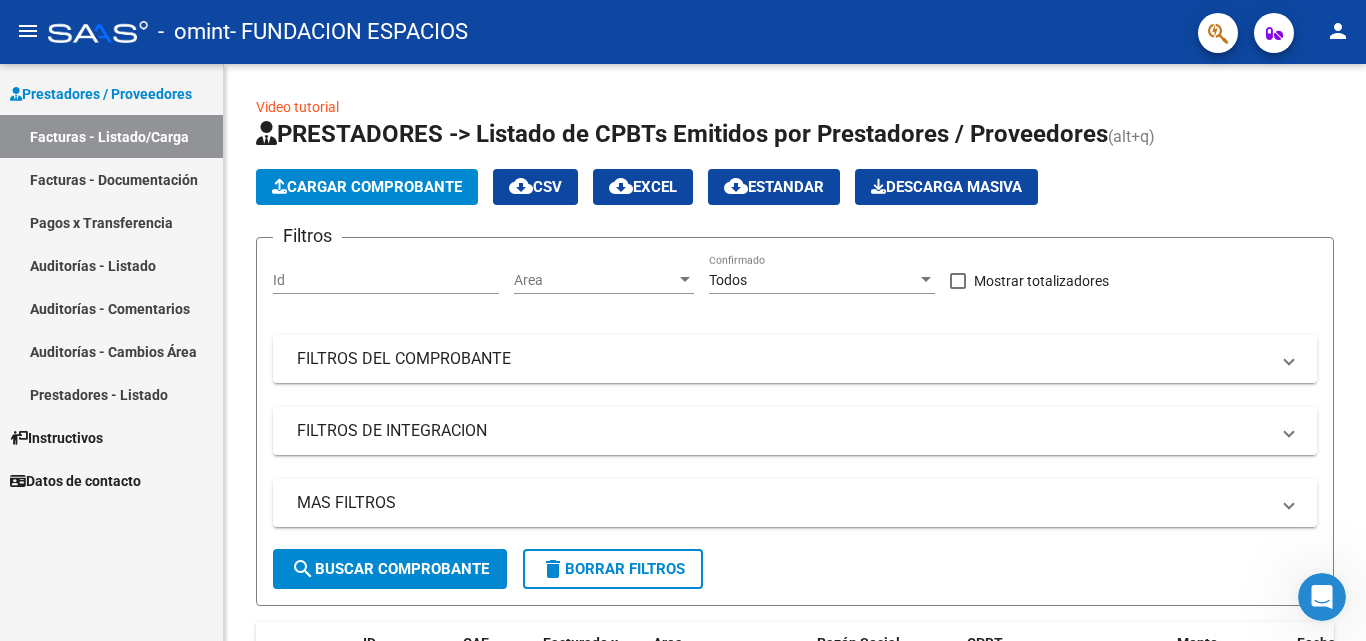 click 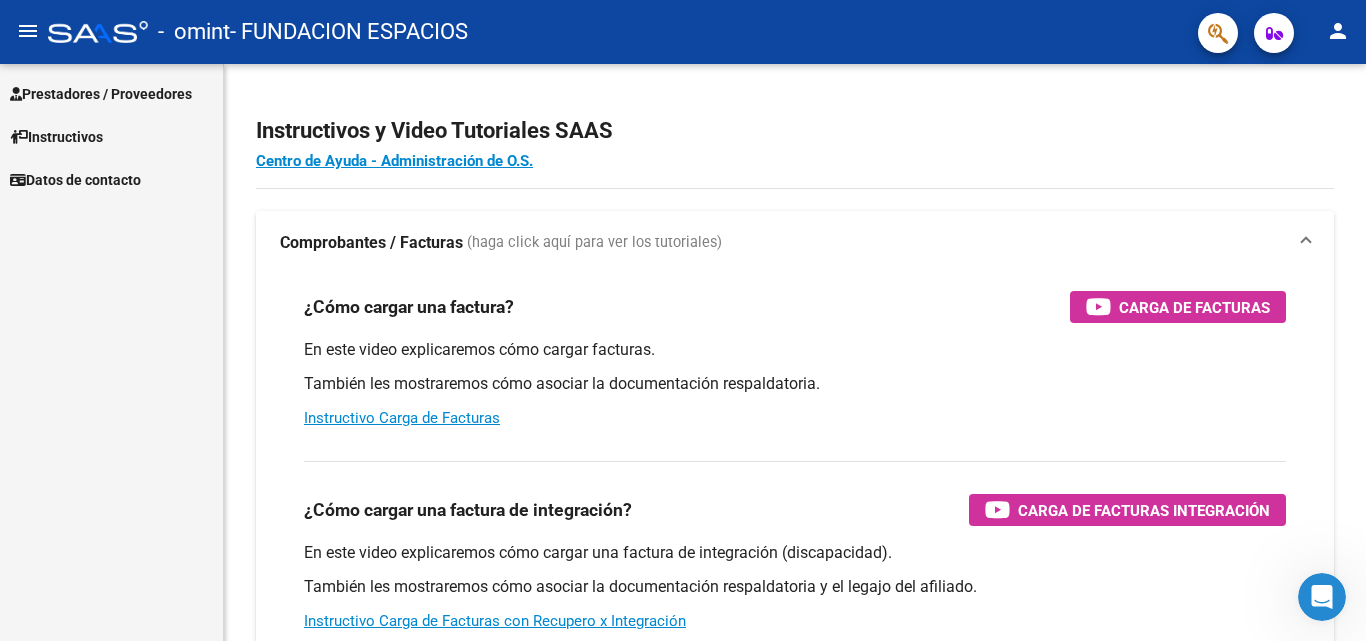 click 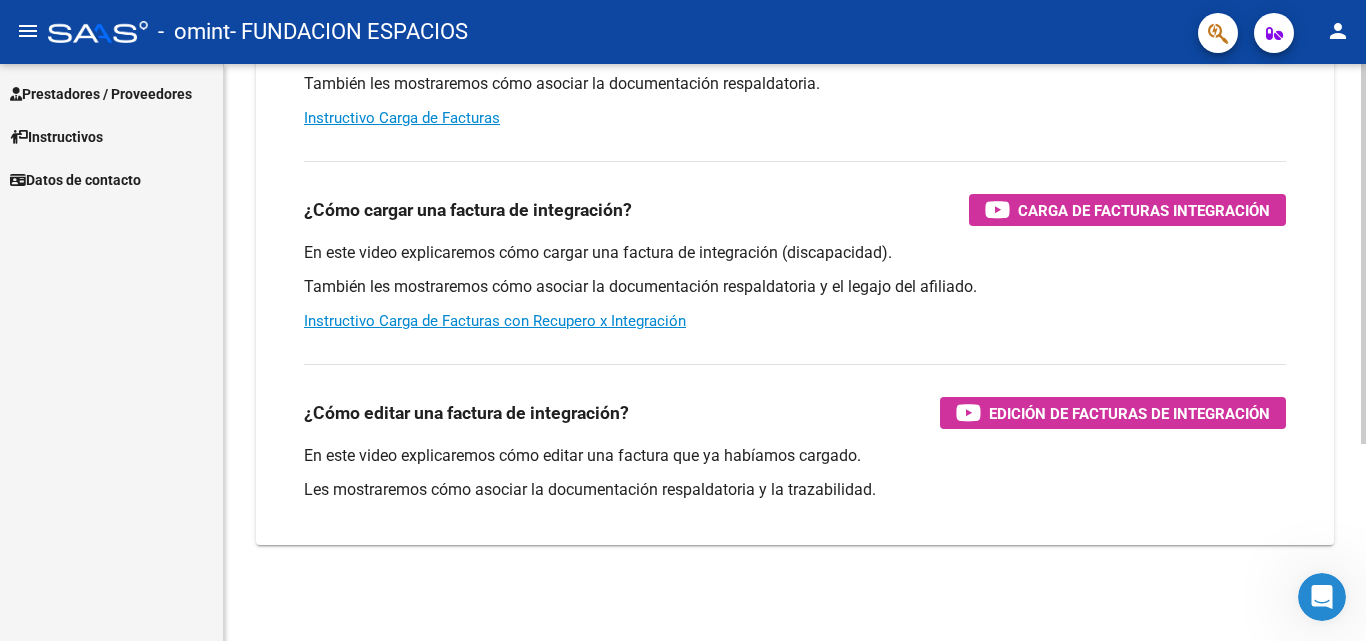 scroll, scrollTop: 0, scrollLeft: 0, axis: both 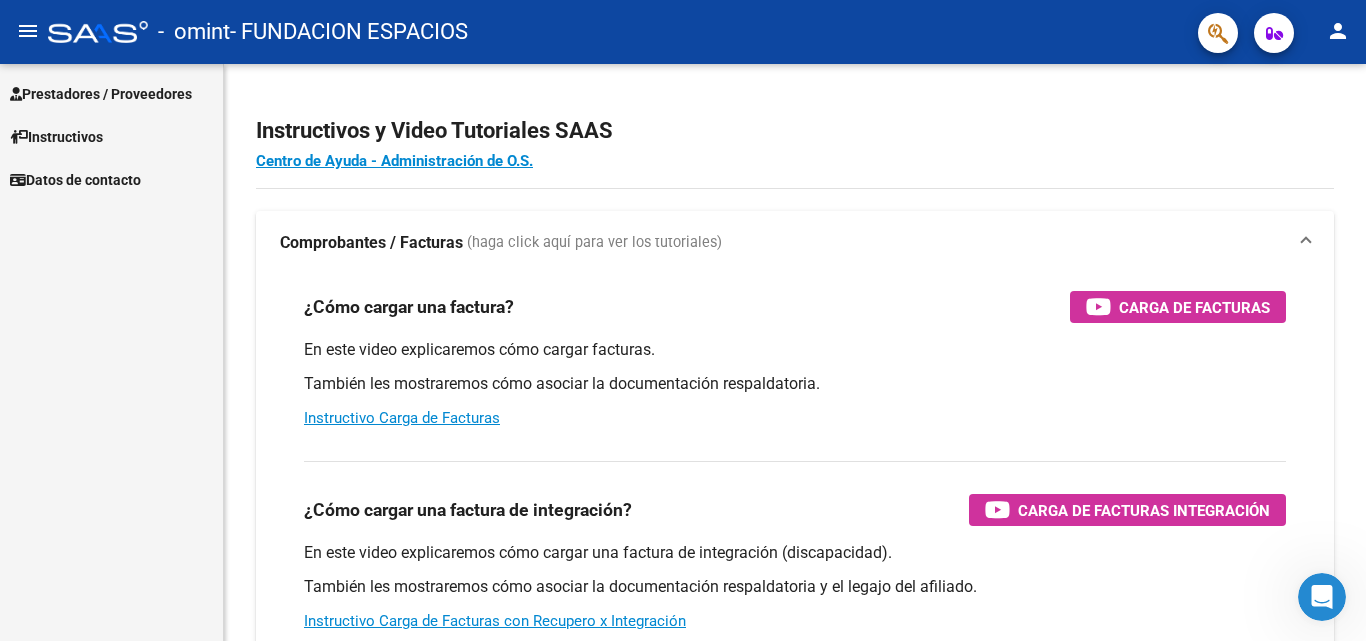 drag, startPoint x: 484, startPoint y: 26, endPoint x: 241, endPoint y: 42, distance: 243.52618 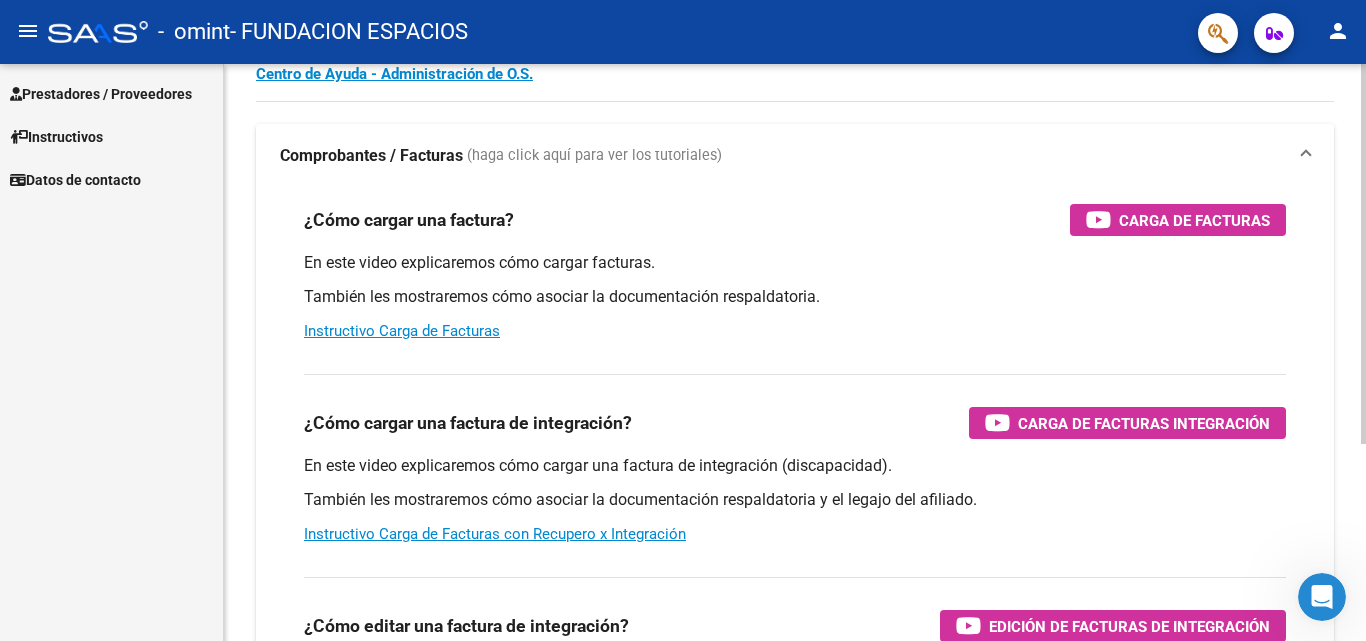 scroll, scrollTop: 0, scrollLeft: 0, axis: both 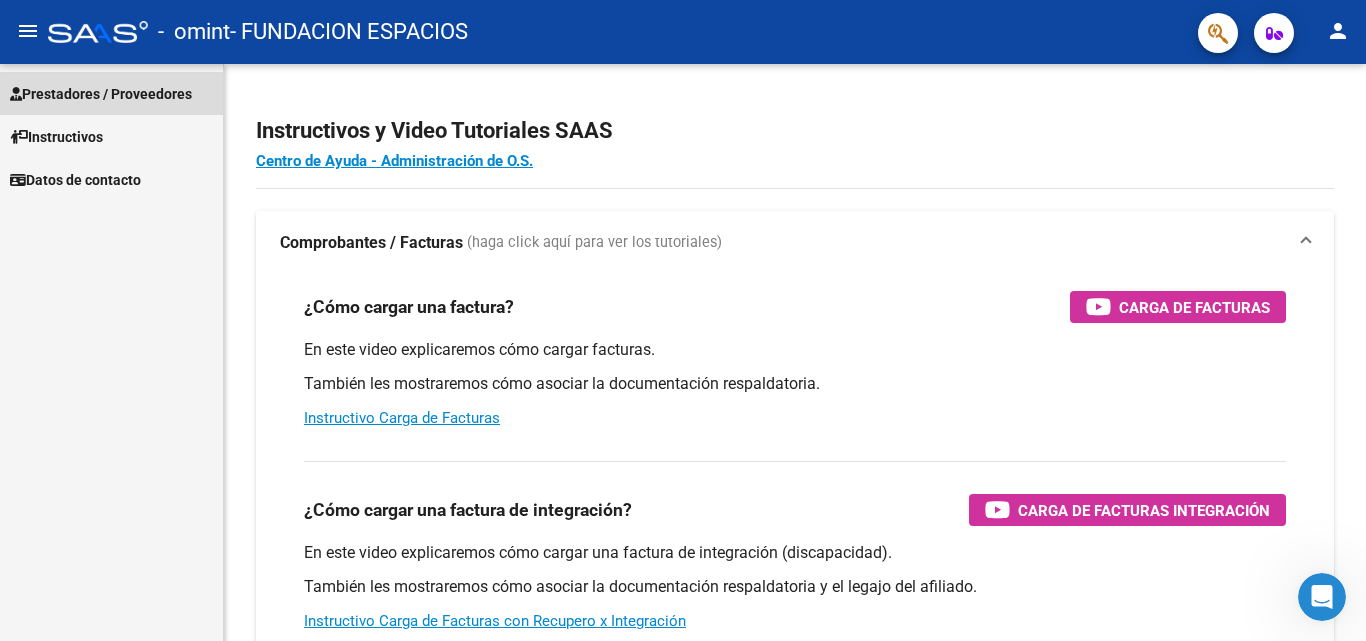 click on "Prestadores / Proveedores" at bounding box center (101, 94) 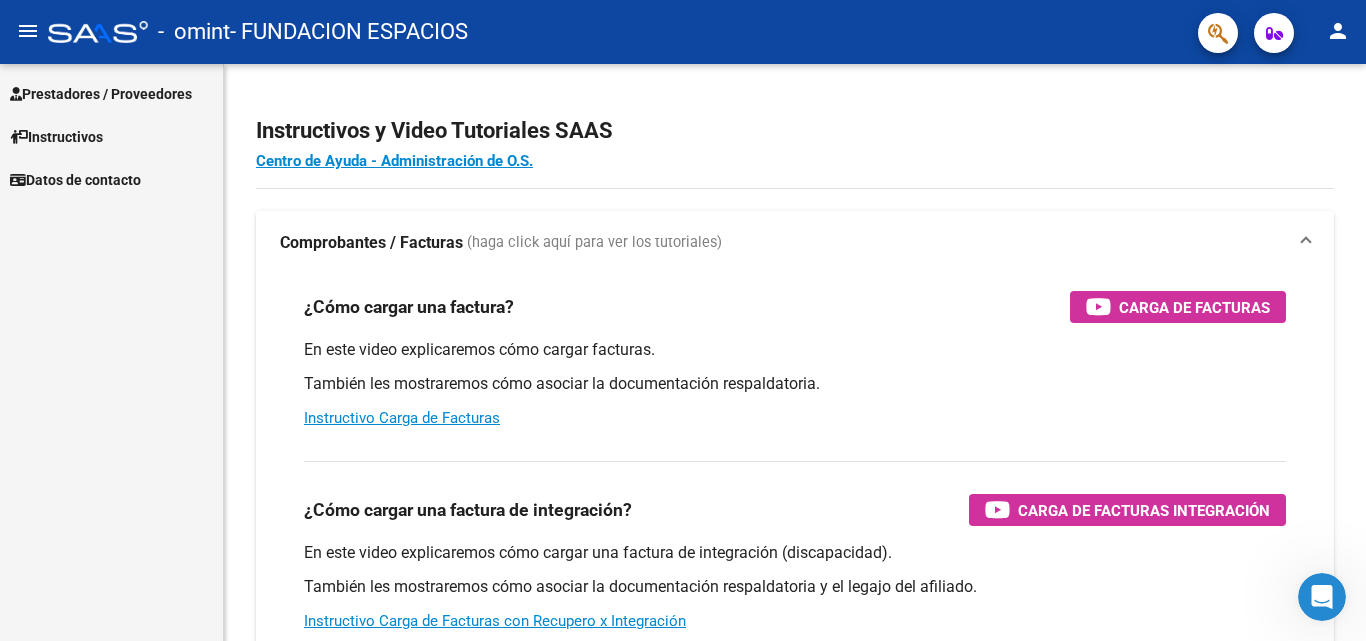 click on "Prestadores / Proveedores" at bounding box center [101, 94] 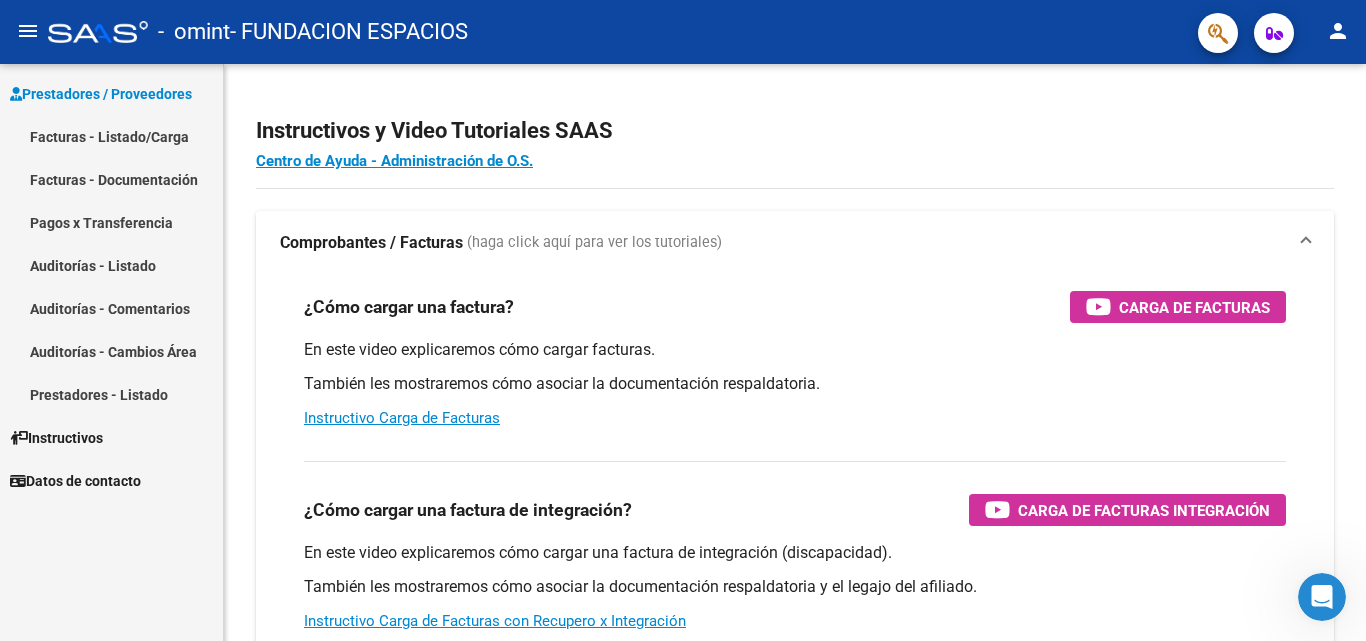 click on "Facturas - Listado/Carga" at bounding box center [111, 136] 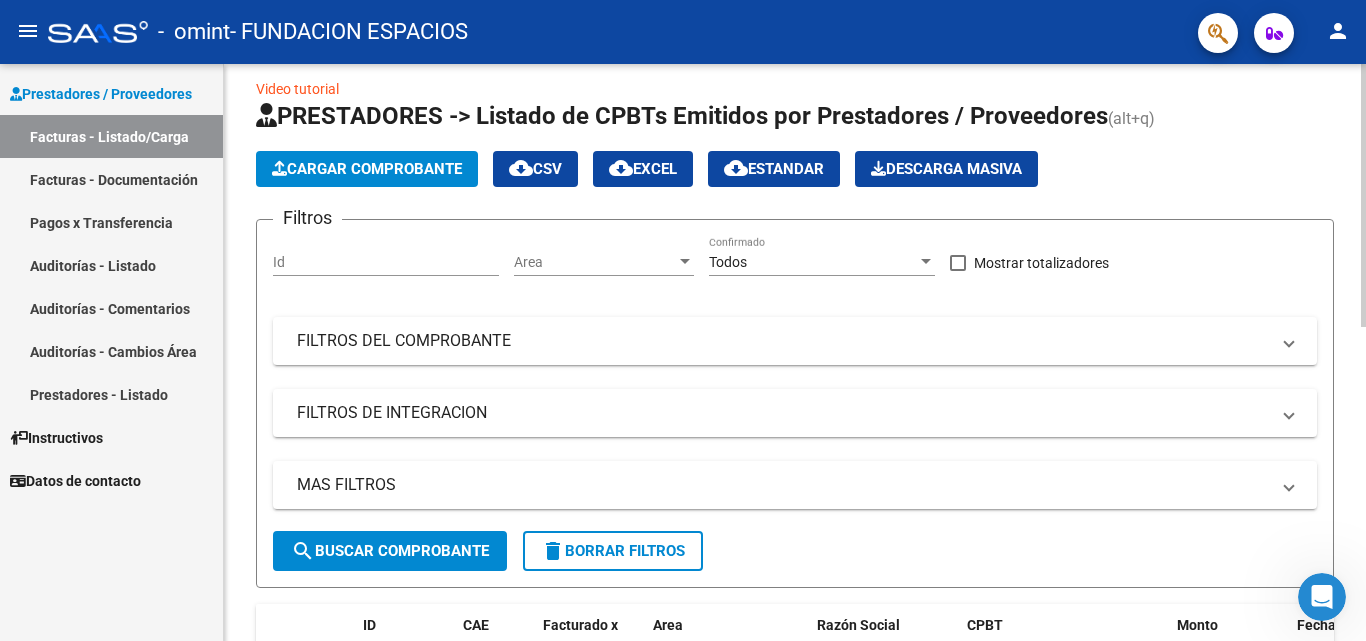 scroll, scrollTop: 0, scrollLeft: 0, axis: both 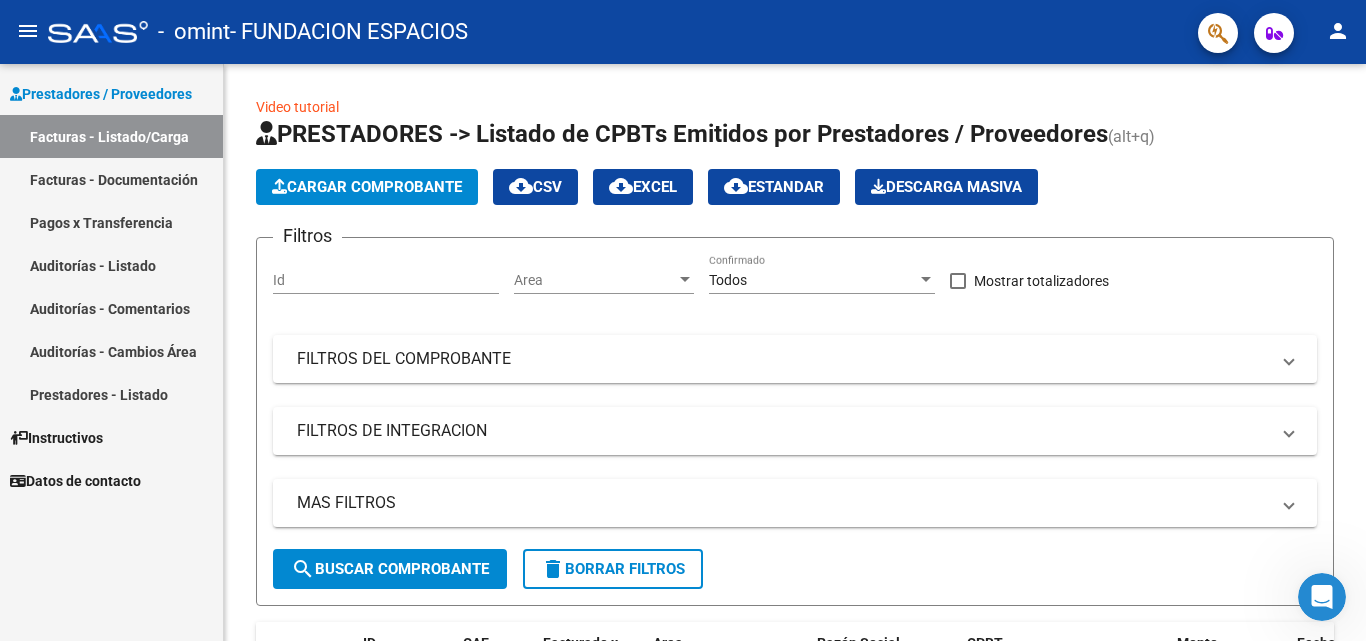 click 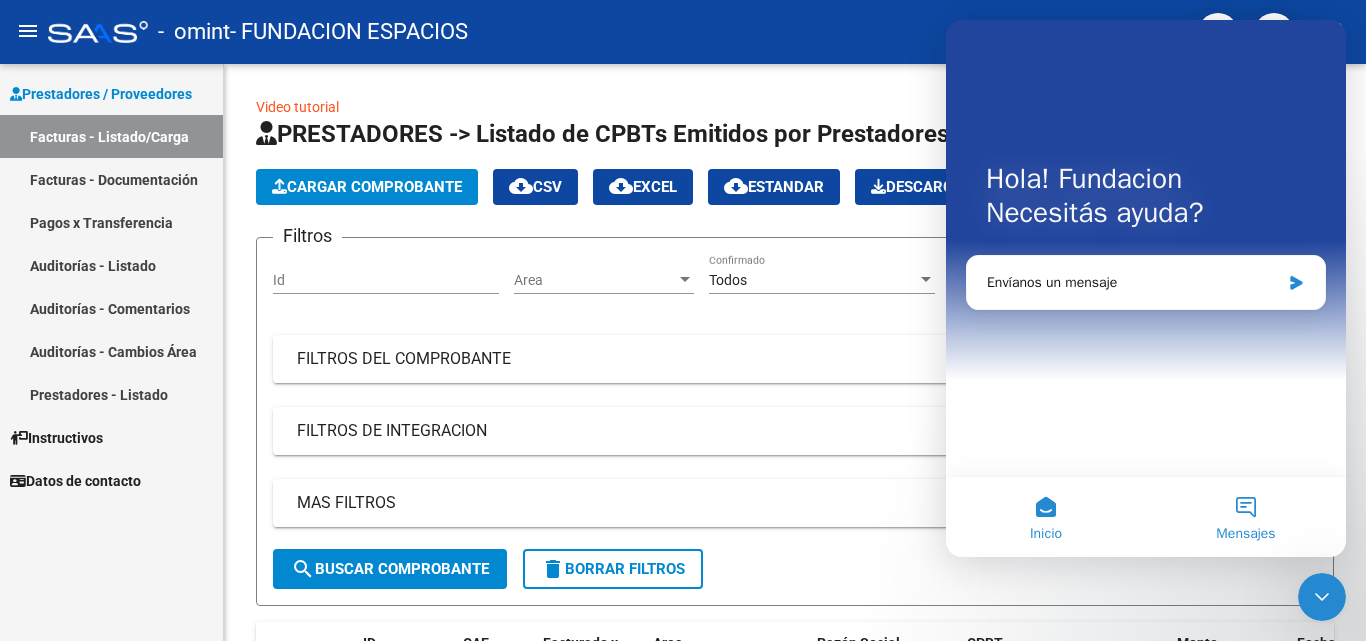 click on "Mensajes" at bounding box center [1246, 517] 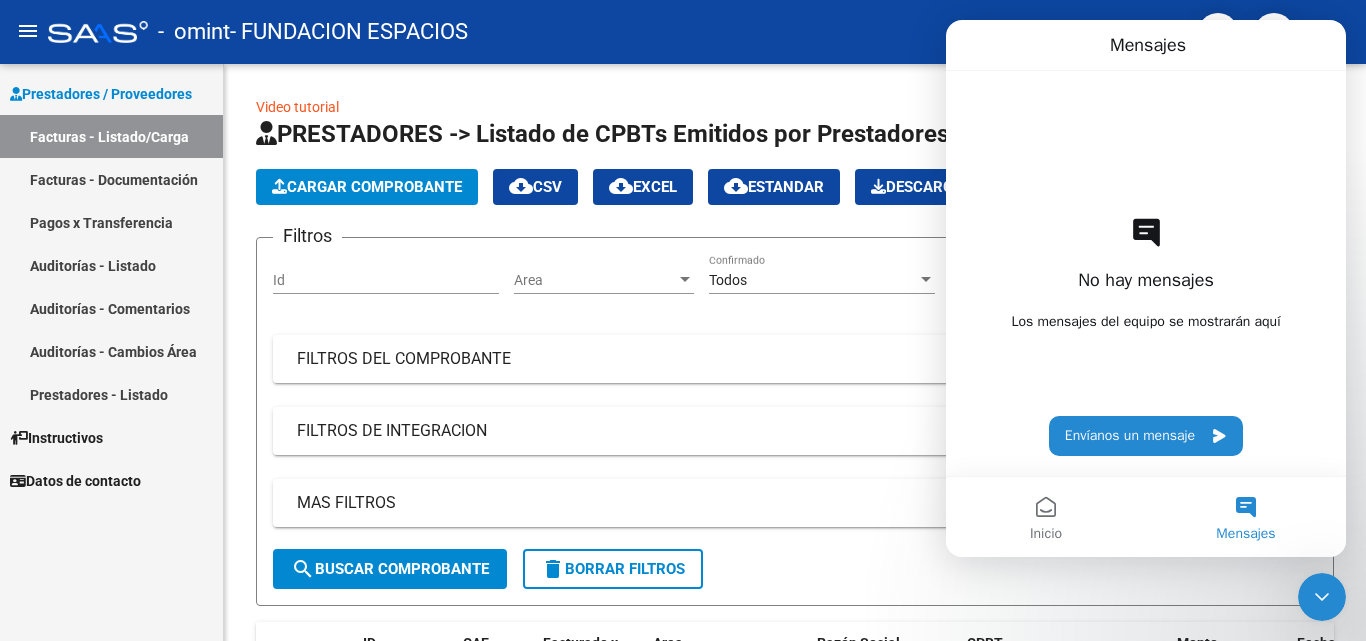 click 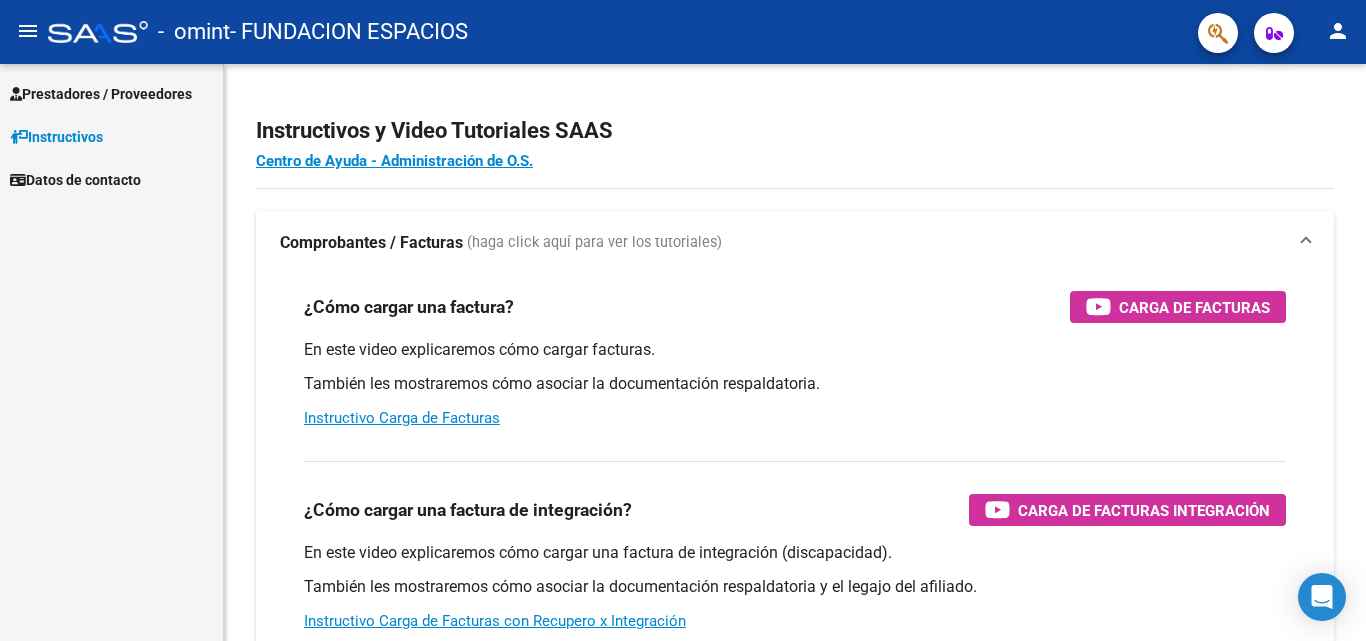 scroll, scrollTop: 0, scrollLeft: 0, axis: both 